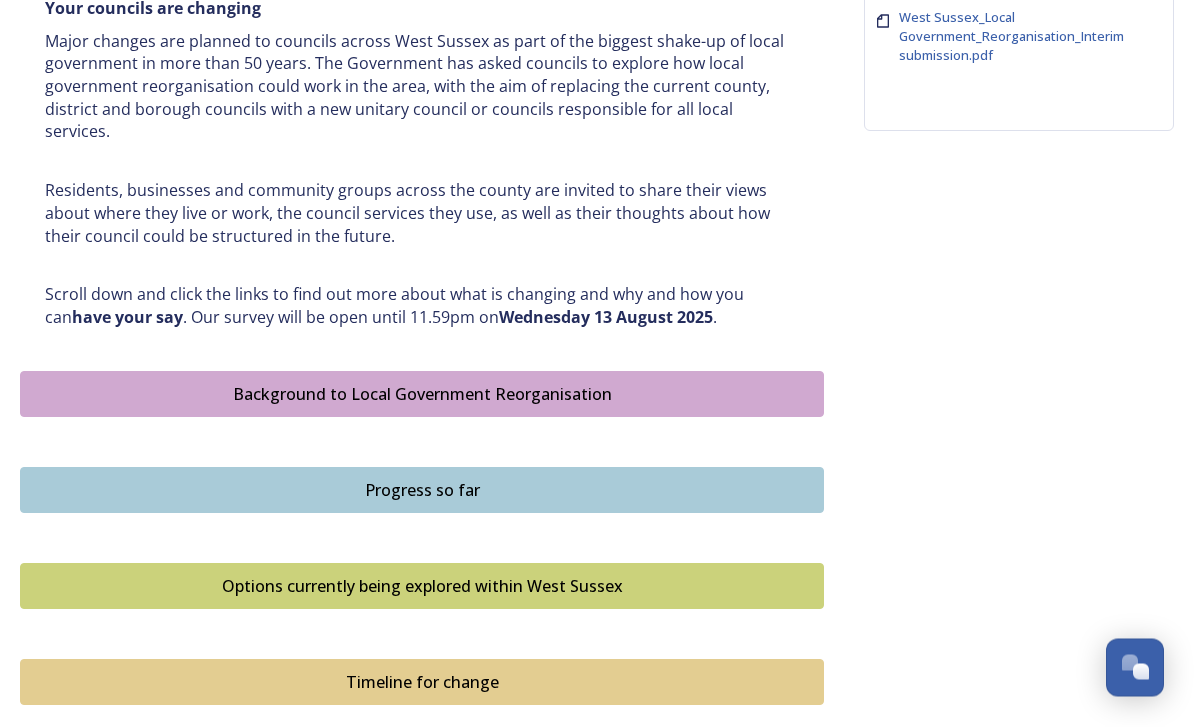 scroll, scrollTop: 860, scrollLeft: 0, axis: vertical 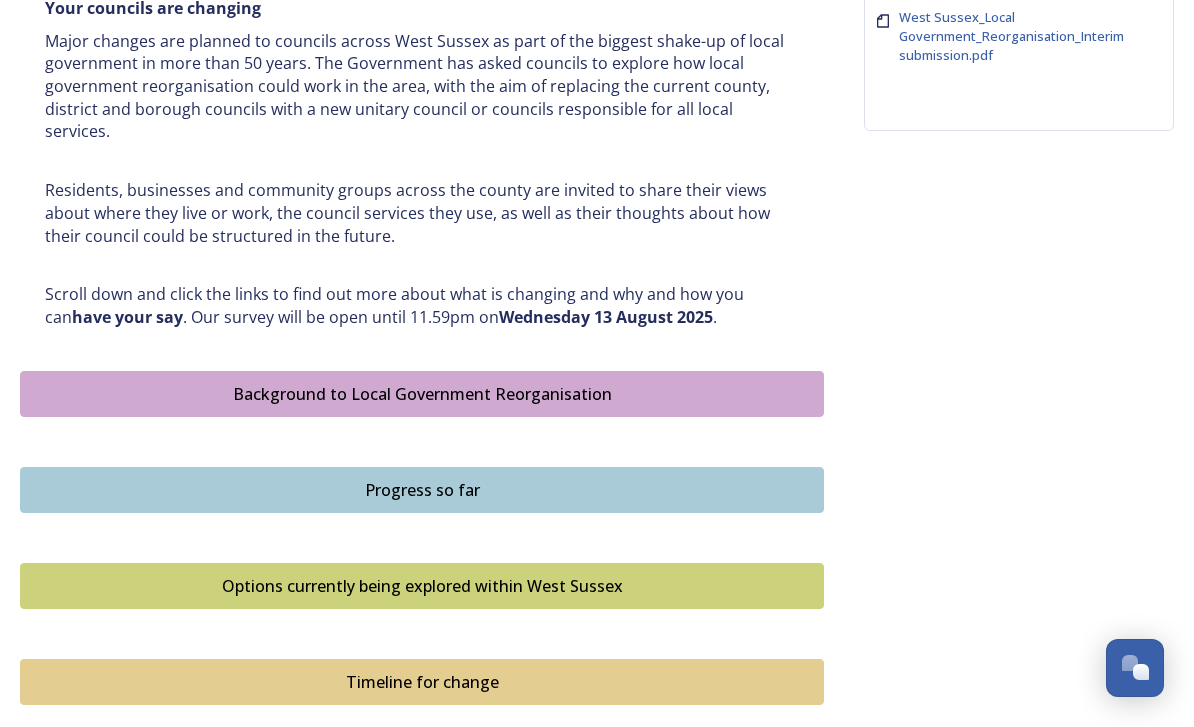 click on "Background to Local Government Reorganisation" at bounding box center (422, 394) 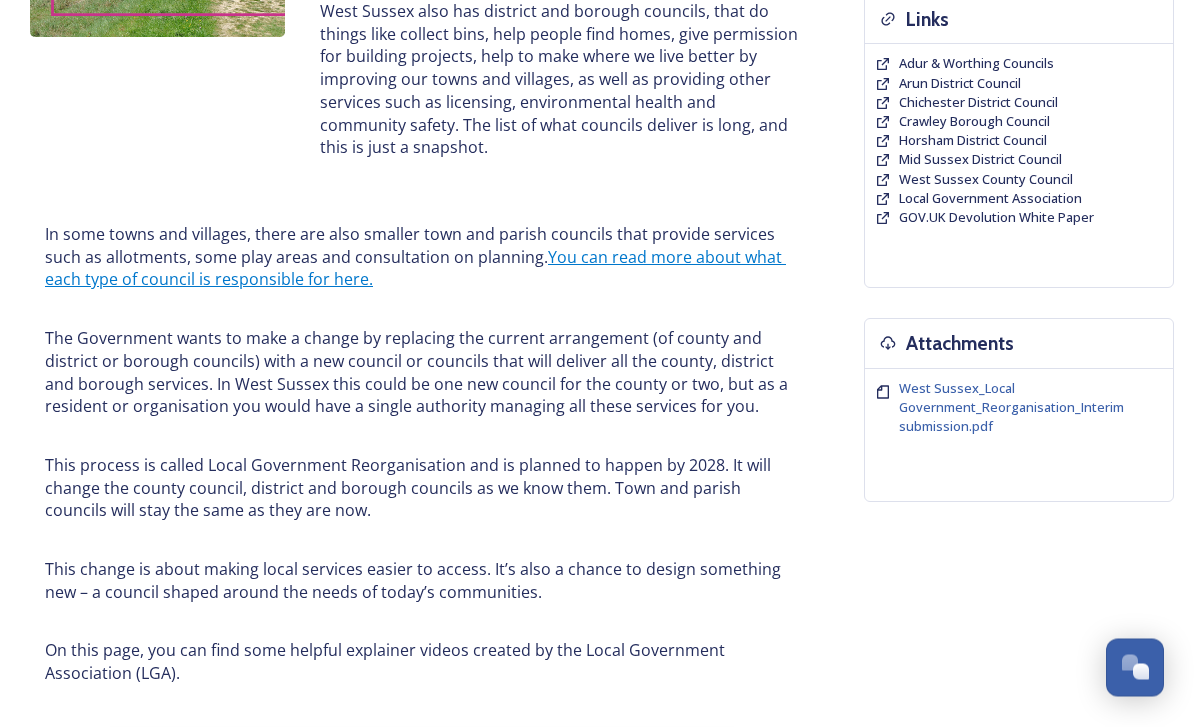 scroll, scrollTop: 490, scrollLeft: 0, axis: vertical 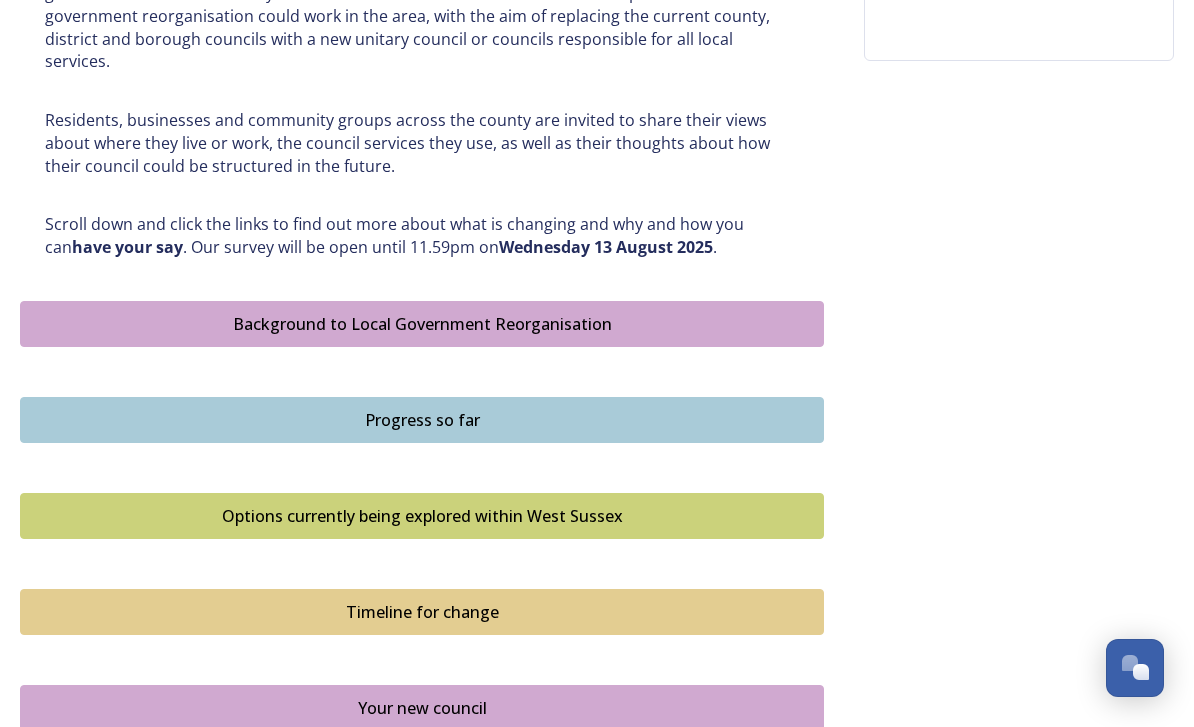 click on "Progress so far" at bounding box center (422, 420) 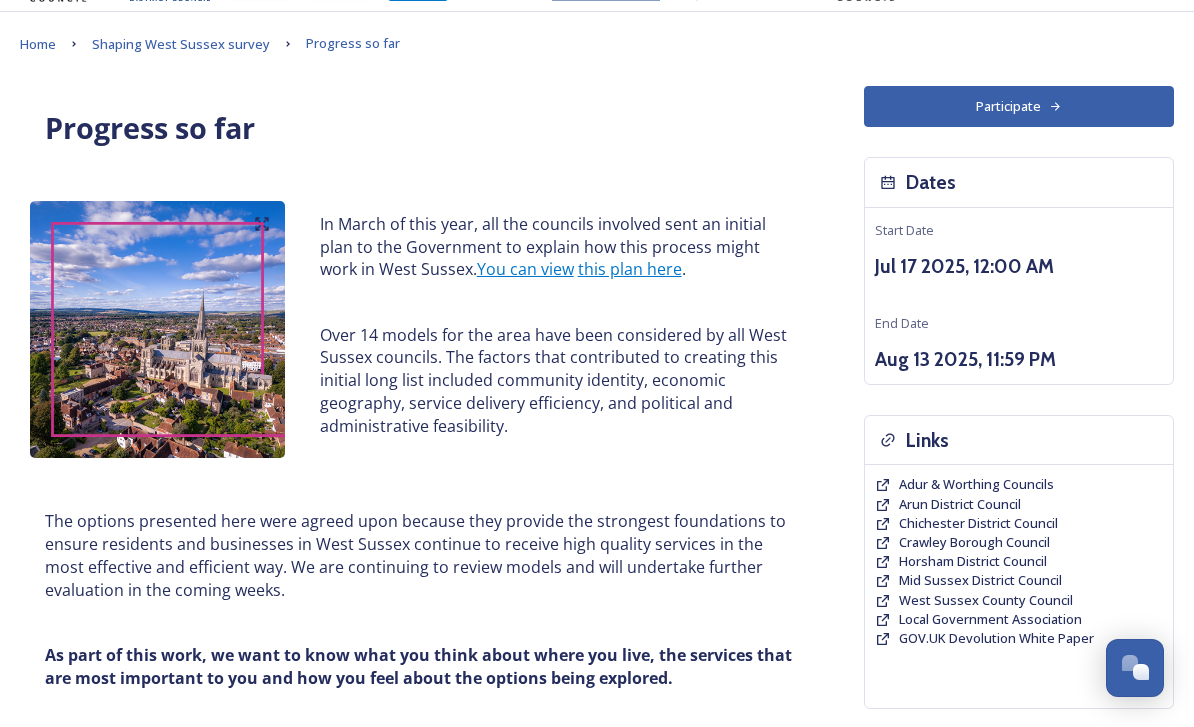 scroll, scrollTop: 0, scrollLeft: 0, axis: both 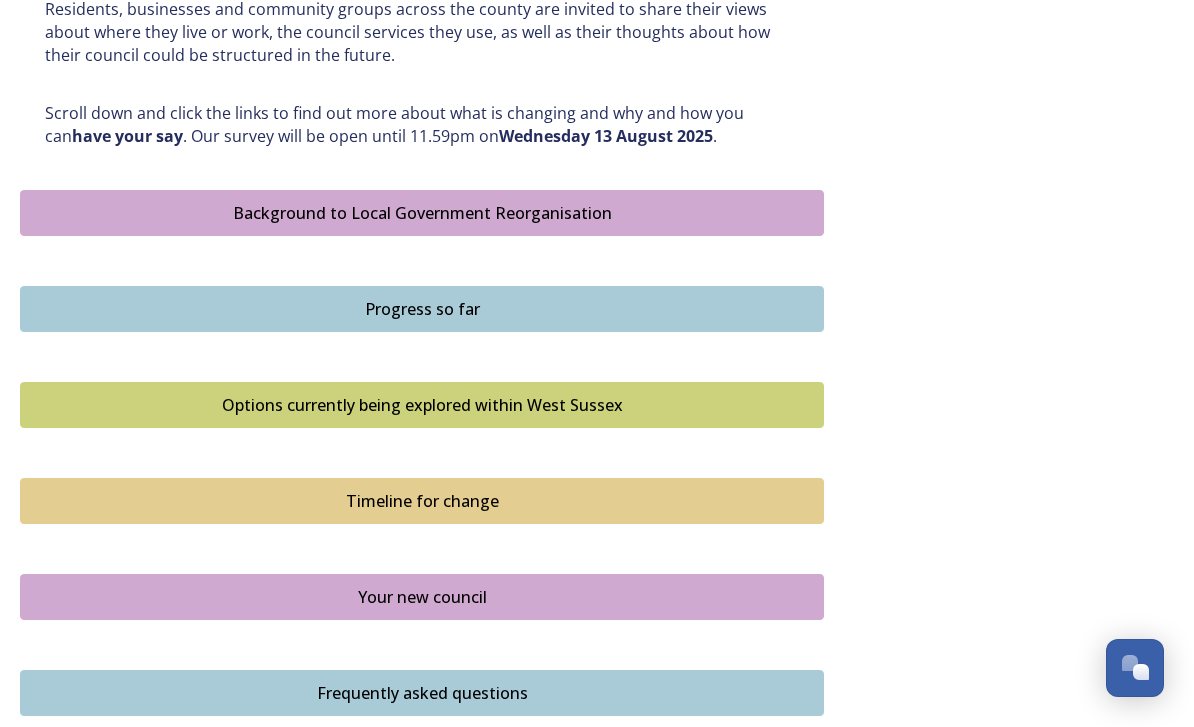 click on "Options currently being explored within West Sussex" at bounding box center [422, 405] 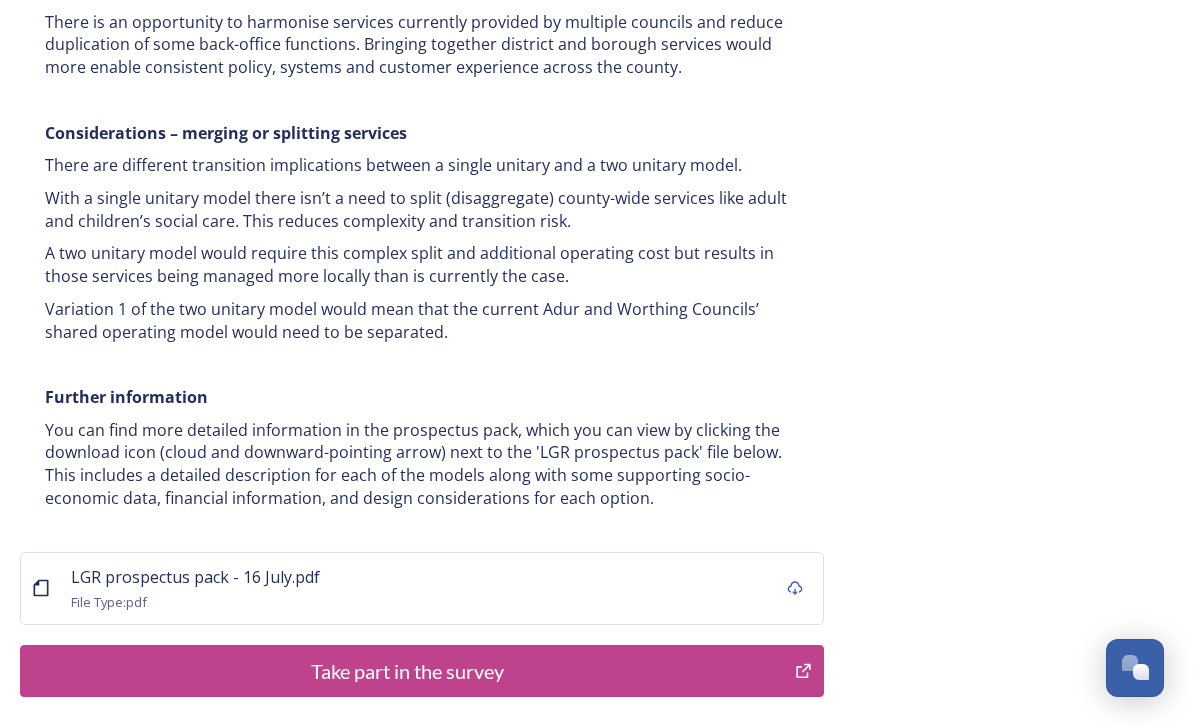 scroll, scrollTop: 3870, scrollLeft: 0, axis: vertical 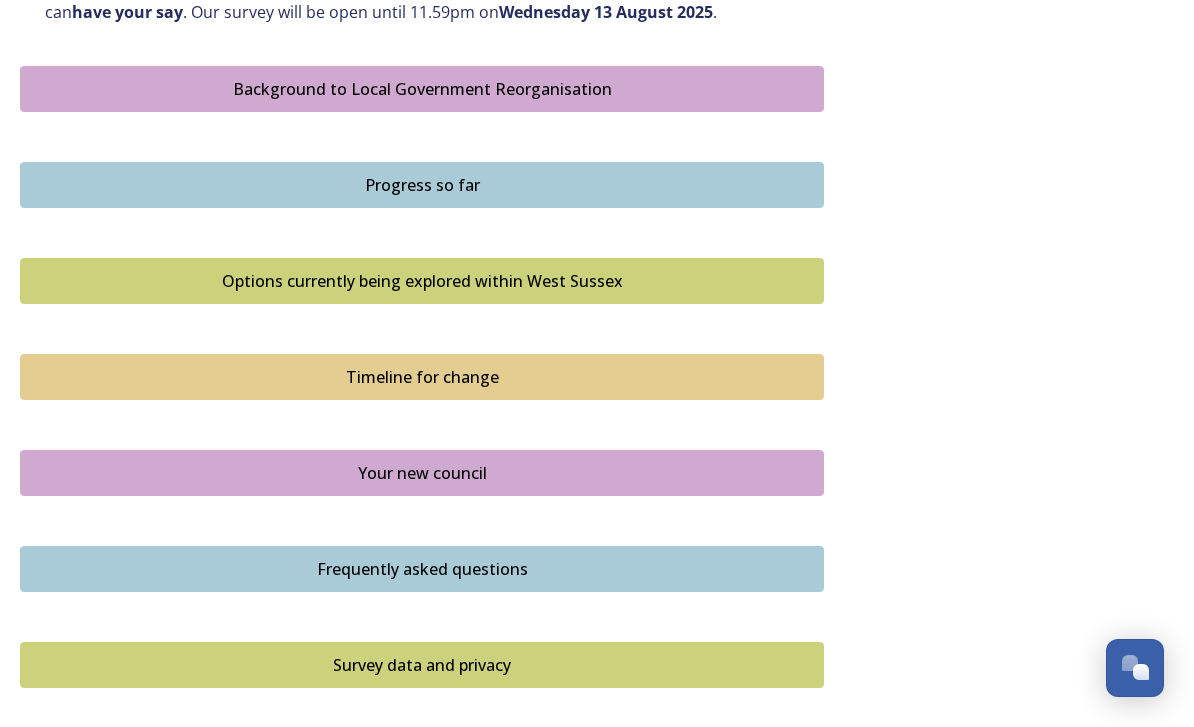 click on "Timeline for change" at bounding box center [422, 377] 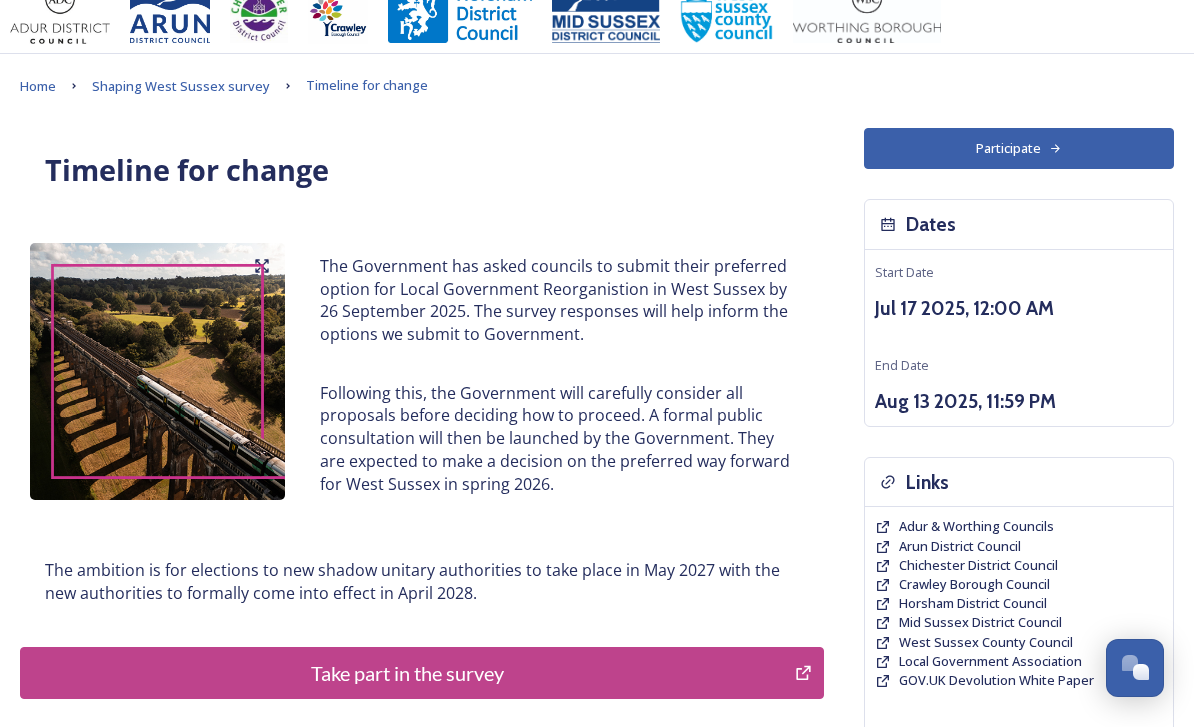 scroll, scrollTop: 0, scrollLeft: 0, axis: both 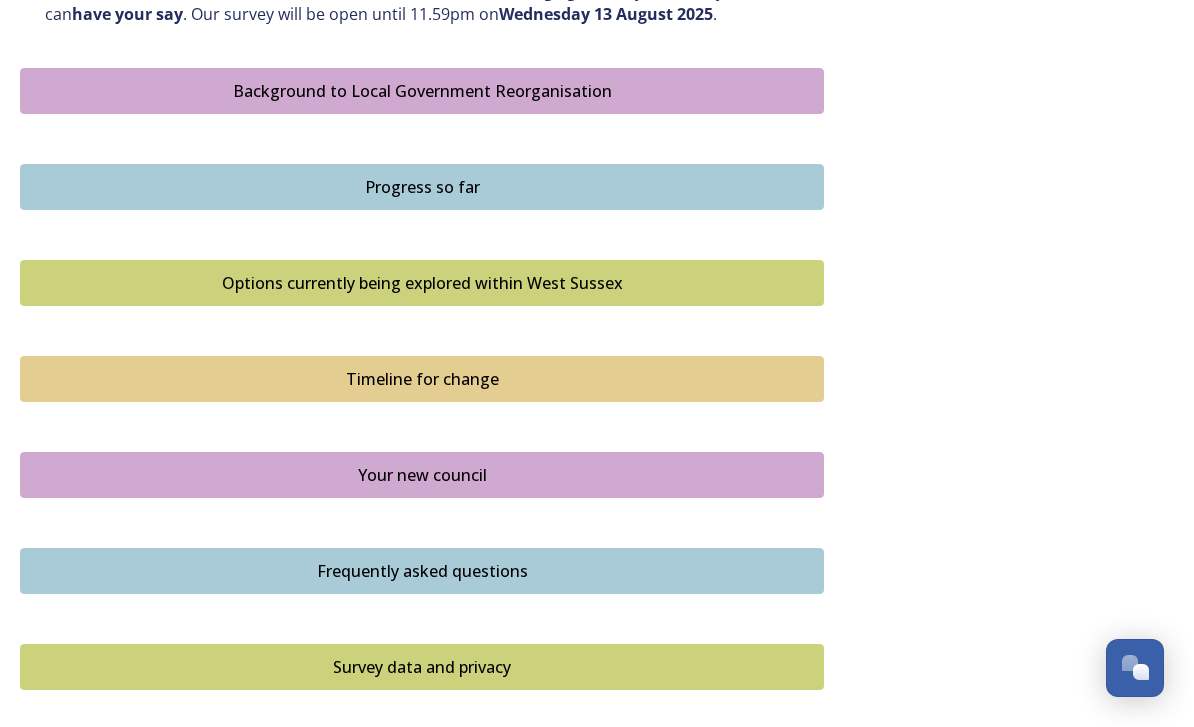 click on "Your new council" at bounding box center [422, 475] 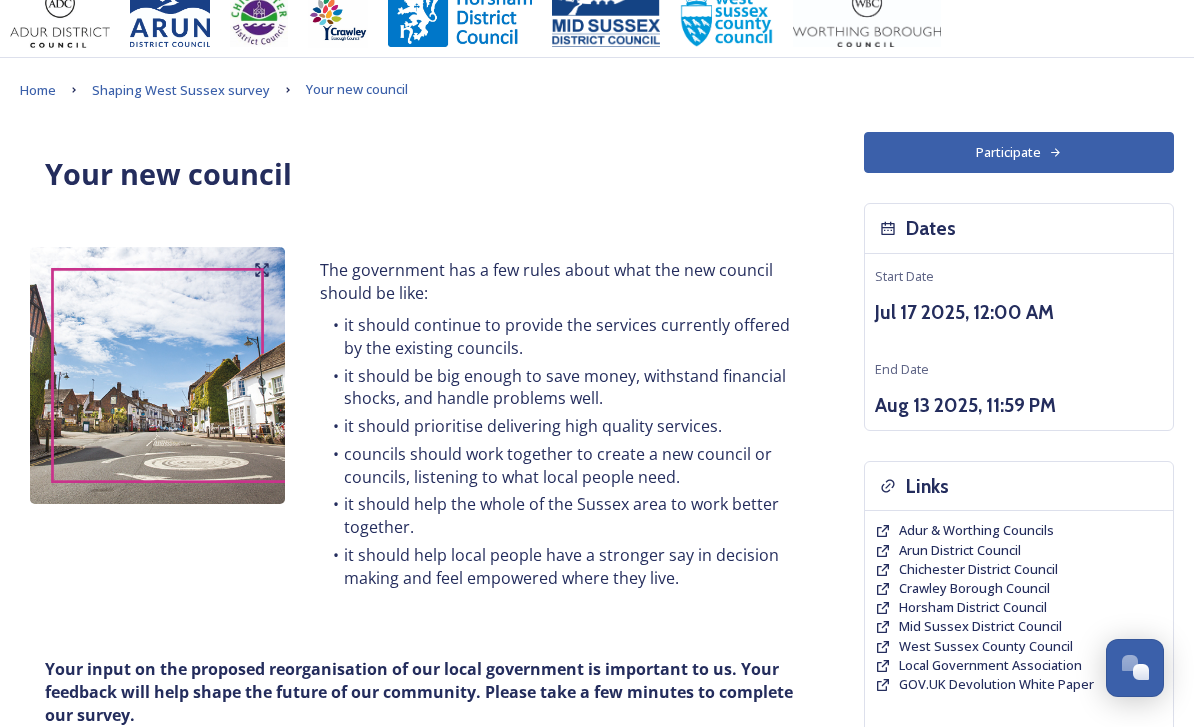 scroll, scrollTop: 0, scrollLeft: 0, axis: both 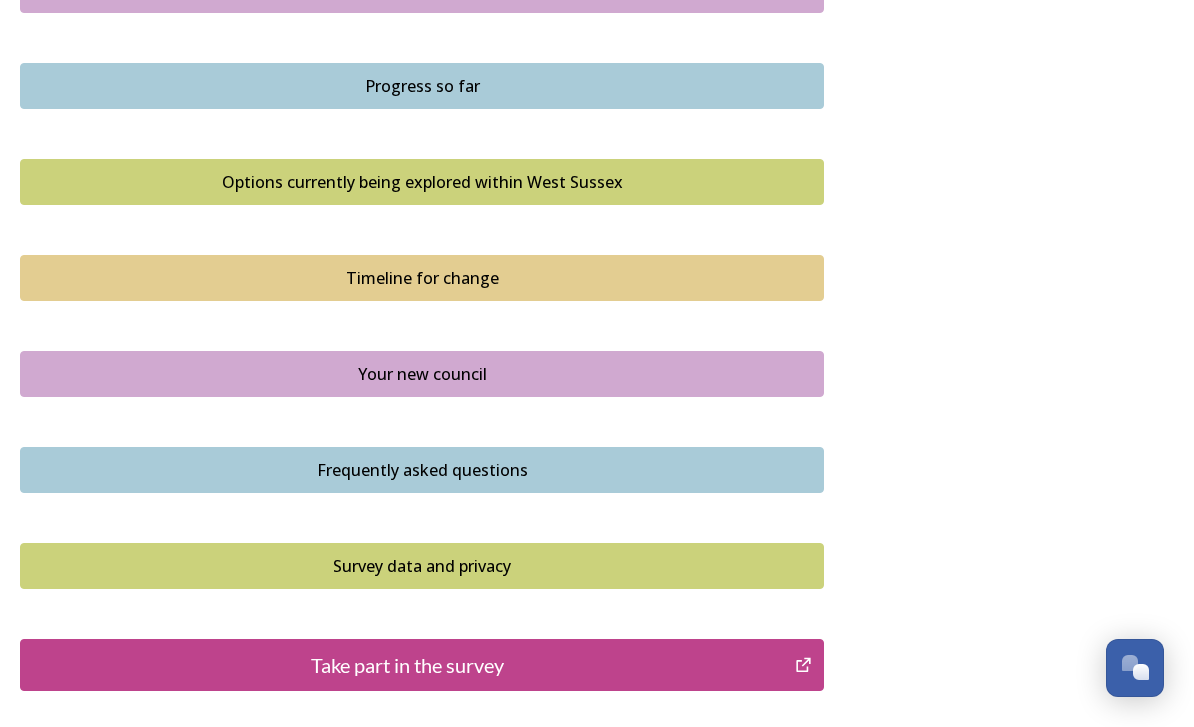 click on "Frequently asked questions" at bounding box center (422, 470) 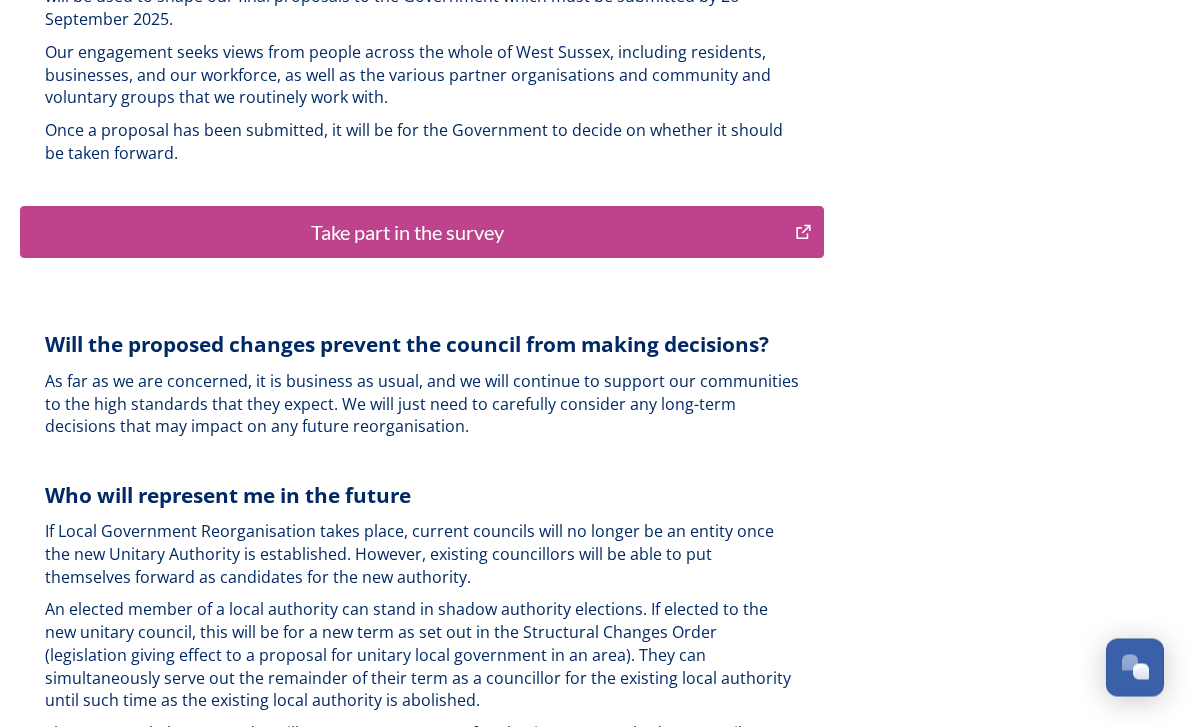 scroll, scrollTop: 5030, scrollLeft: 0, axis: vertical 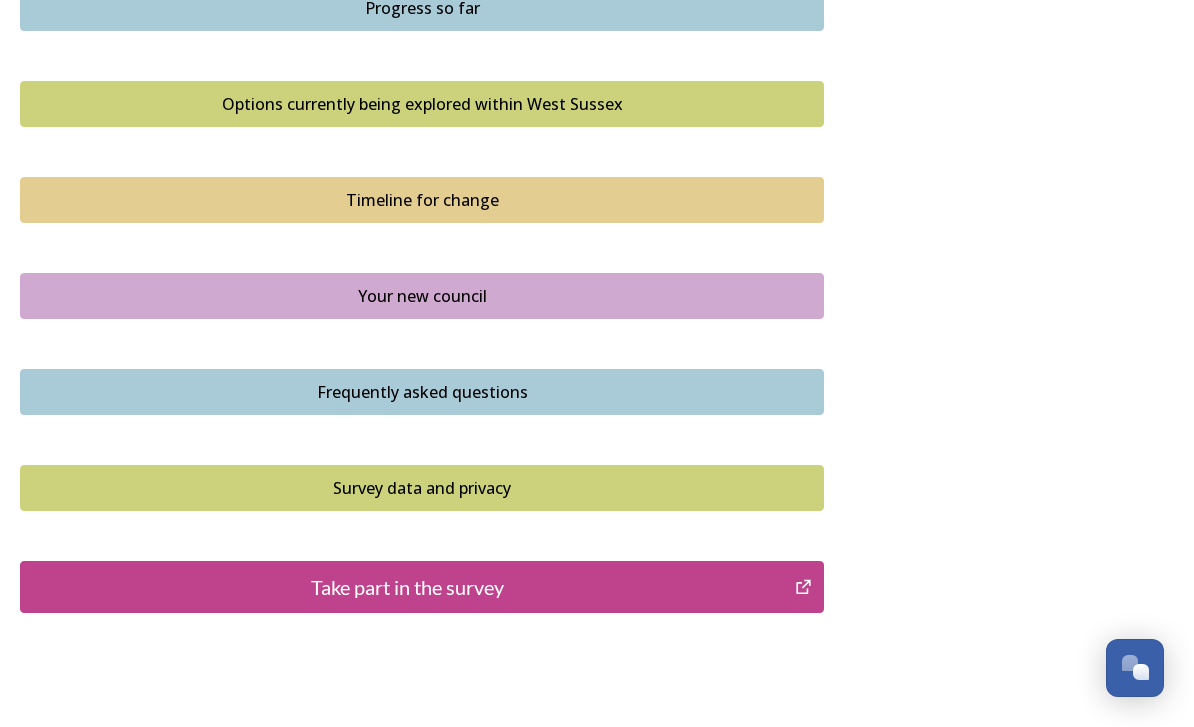 click on "Take part in the survey" at bounding box center [407, 587] 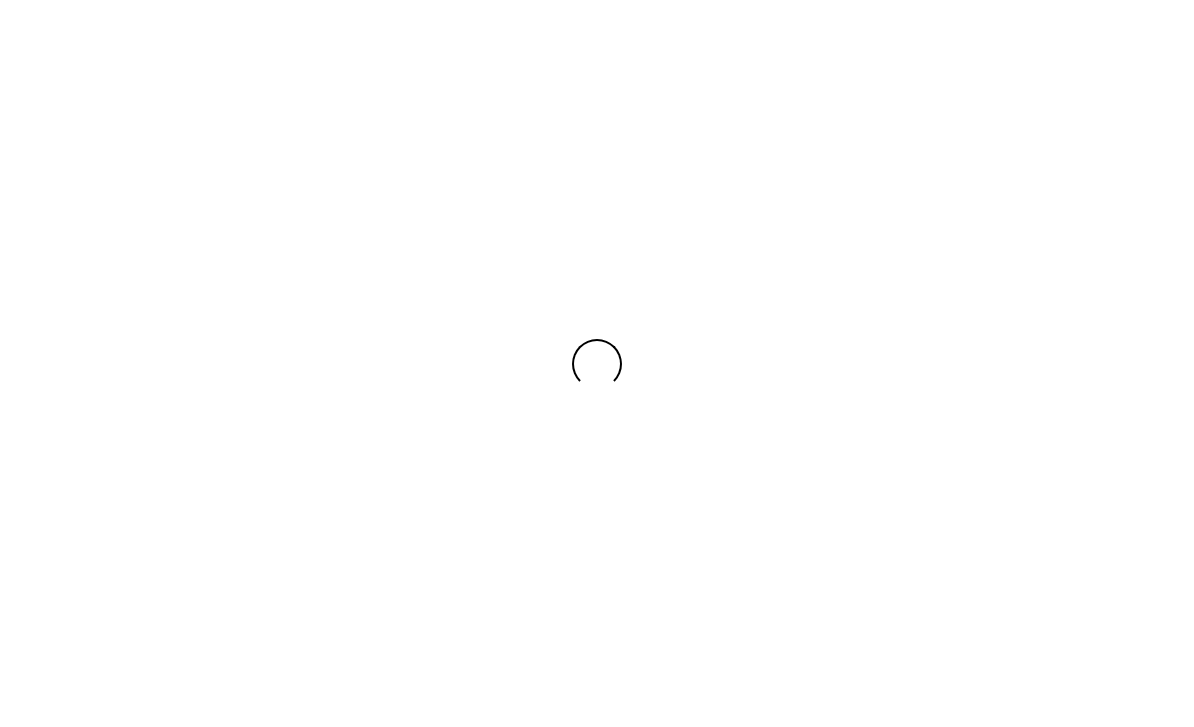 scroll, scrollTop: 0, scrollLeft: 0, axis: both 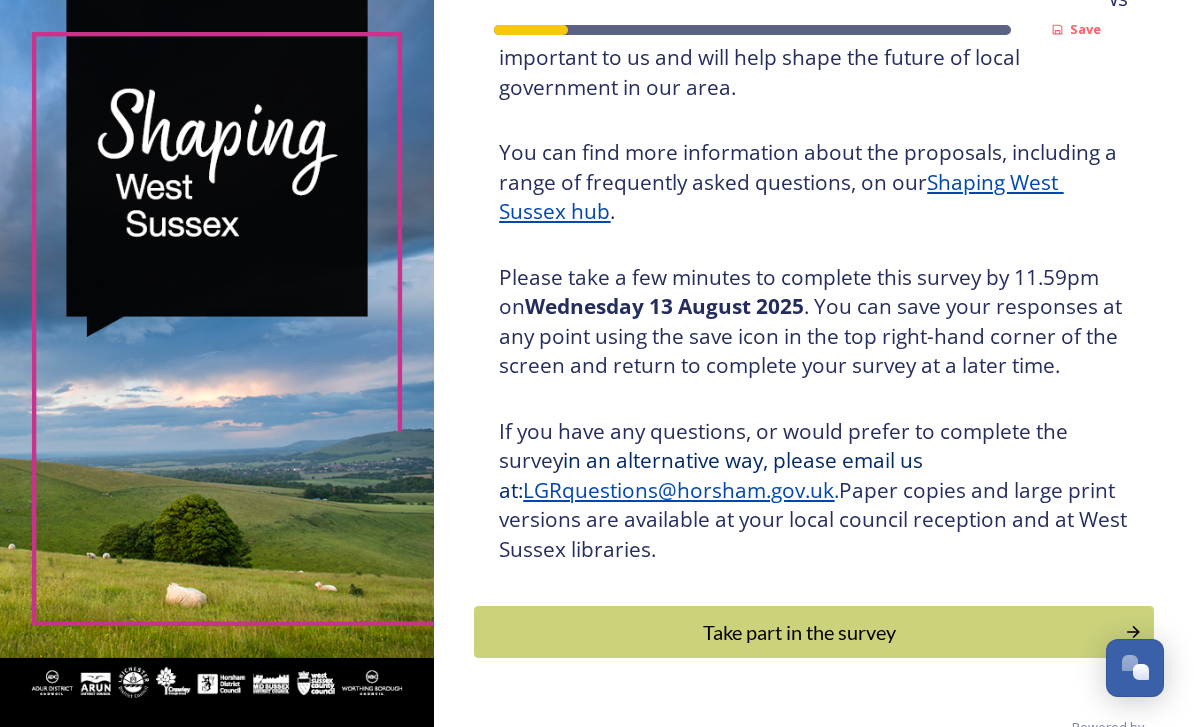 click on "Take part in the survey" at bounding box center [799, 632] 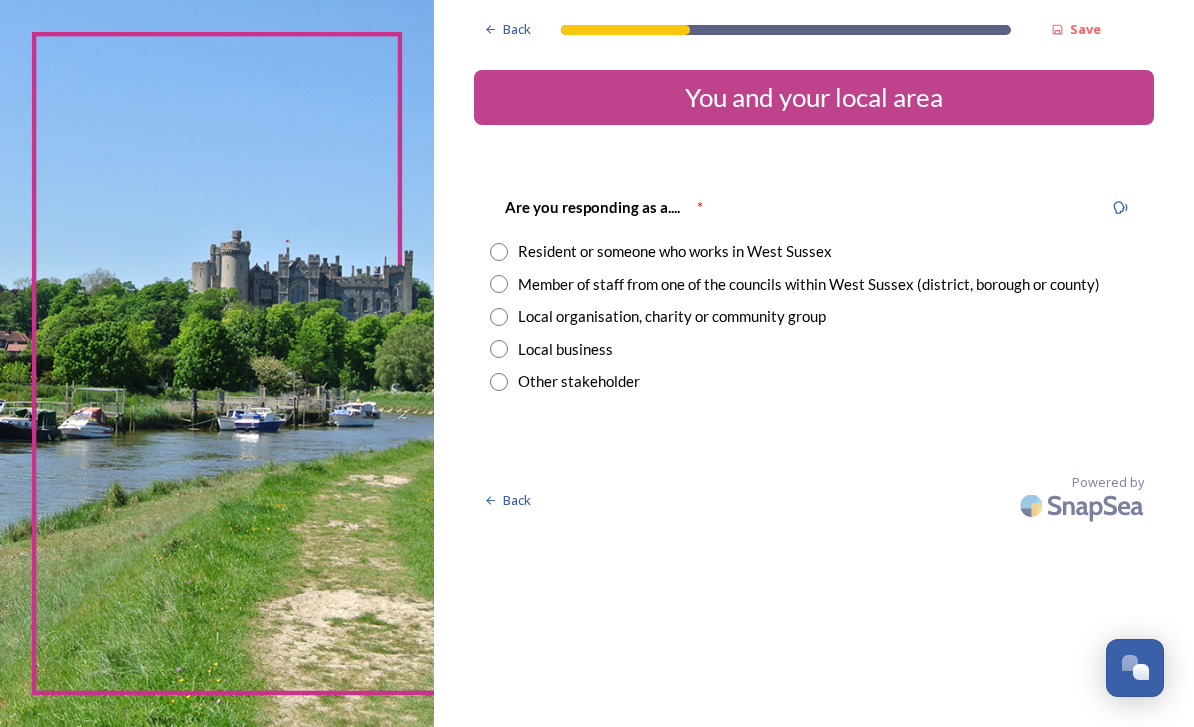 click at bounding box center [499, 252] 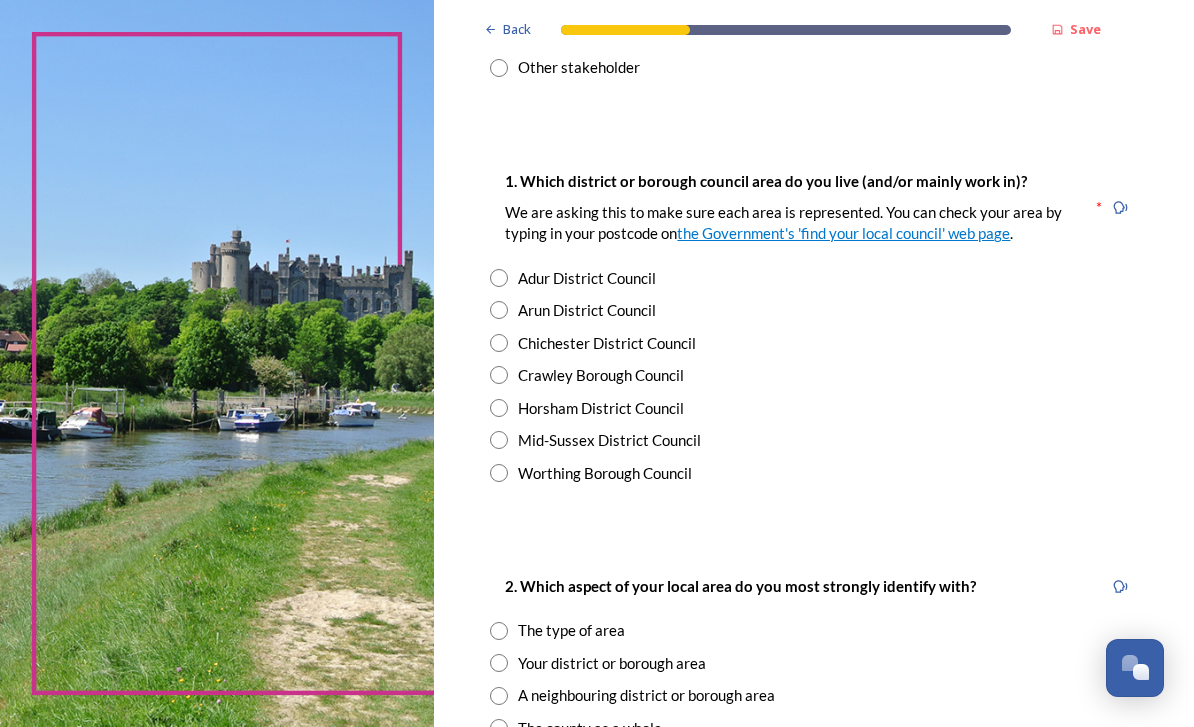 scroll, scrollTop: 314, scrollLeft: 0, axis: vertical 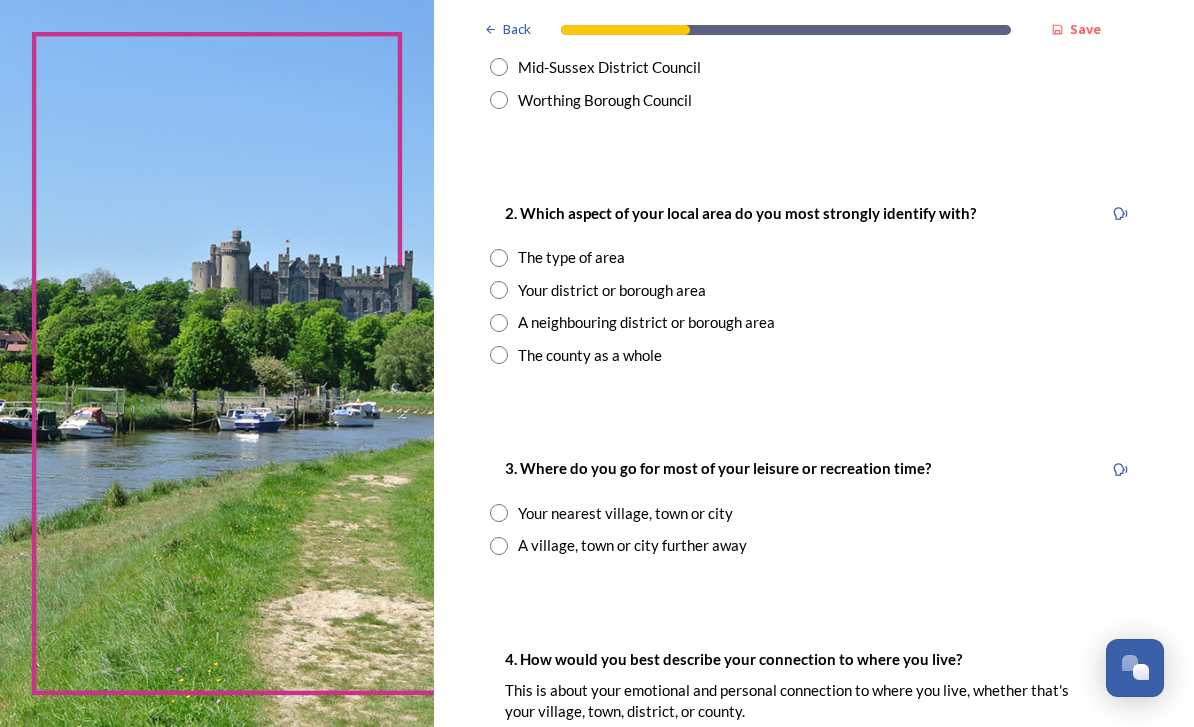click at bounding box center [499, 258] 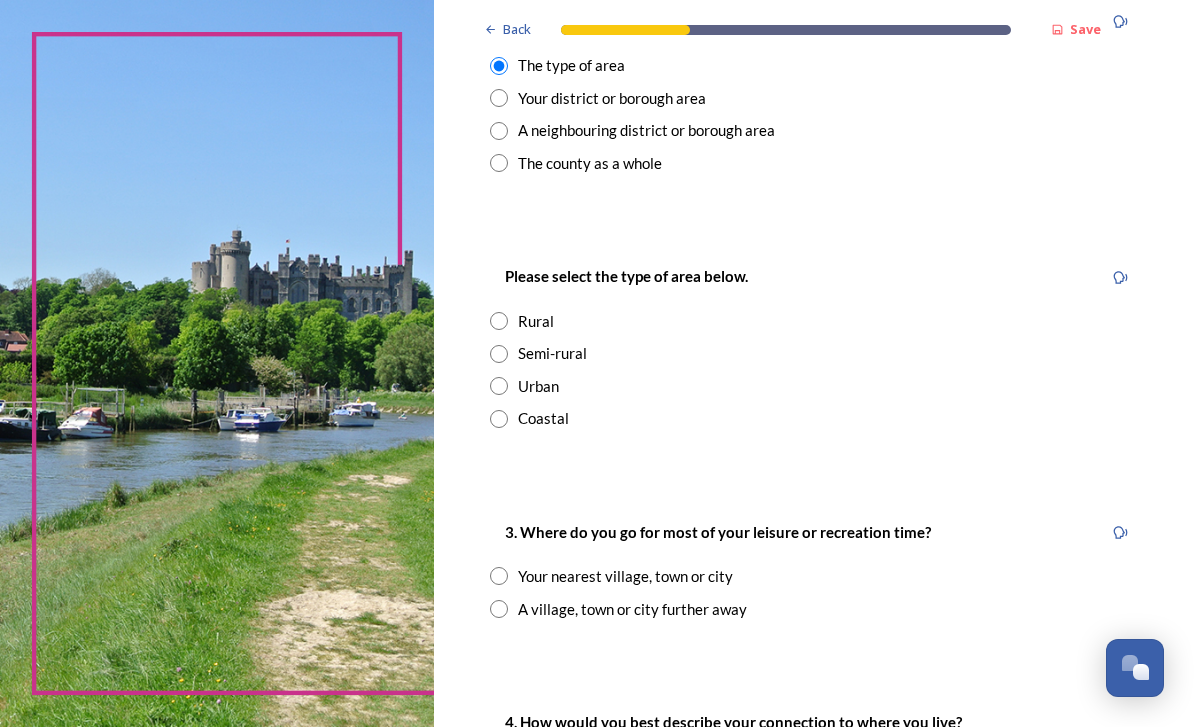 scroll, scrollTop: 879, scrollLeft: 0, axis: vertical 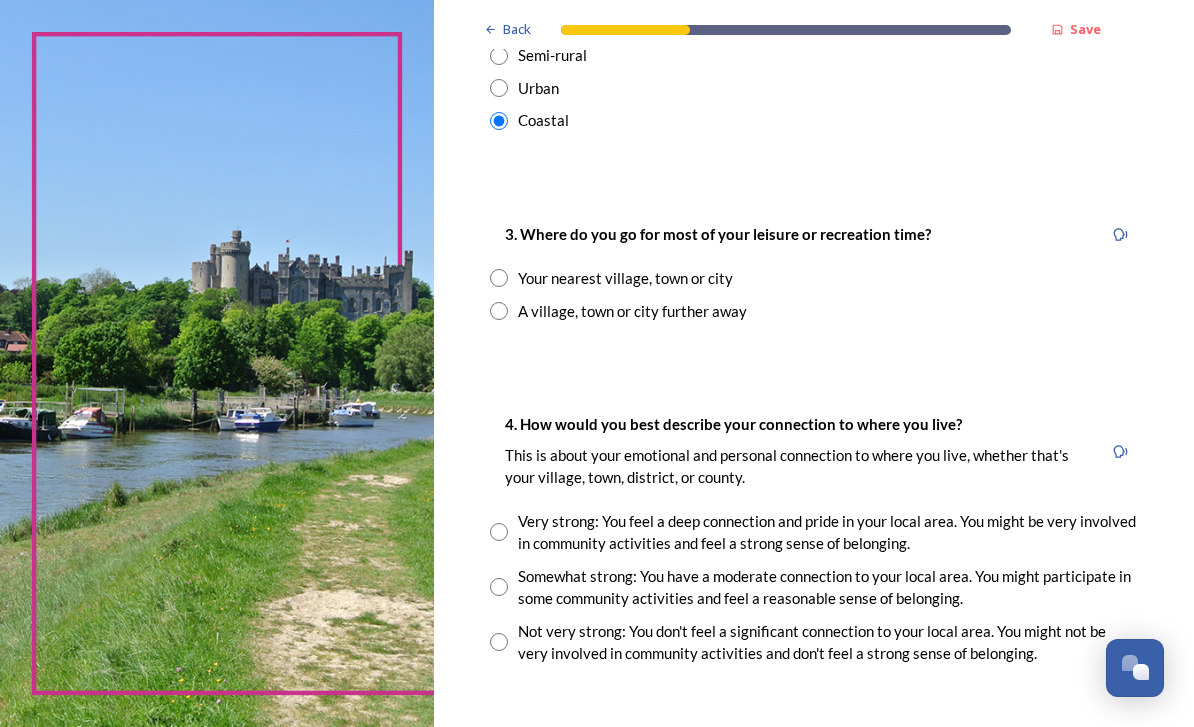 click at bounding box center [499, 278] 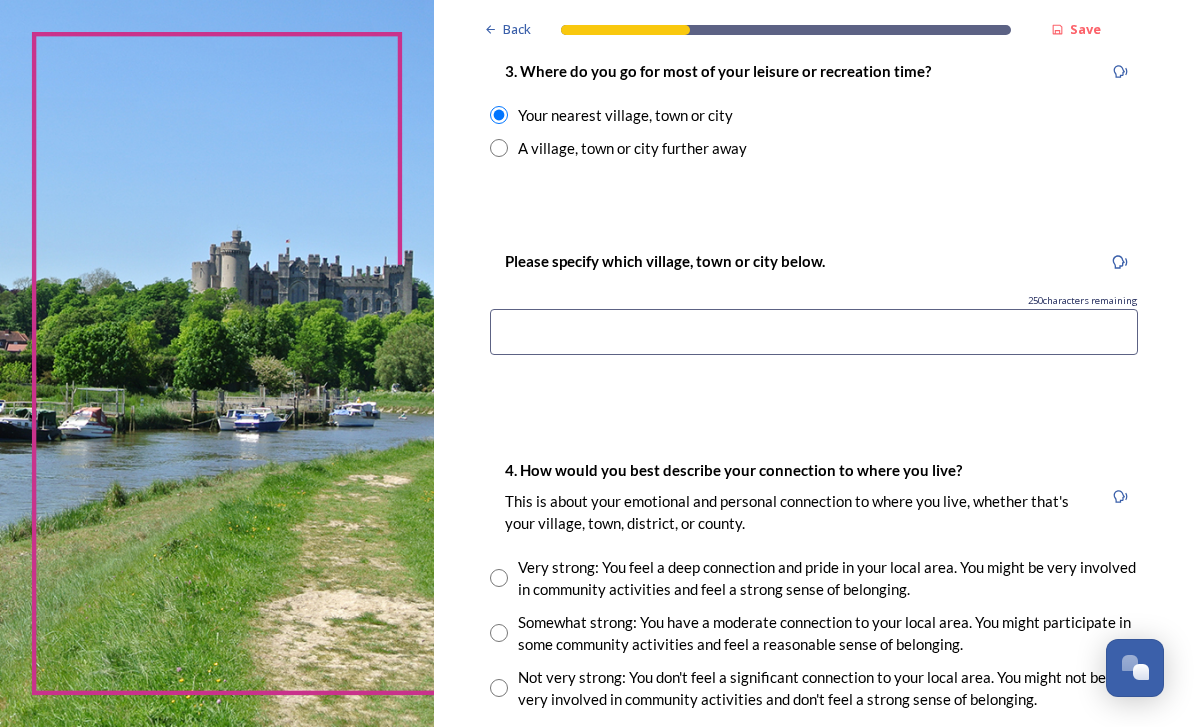 scroll, scrollTop: 1340, scrollLeft: 0, axis: vertical 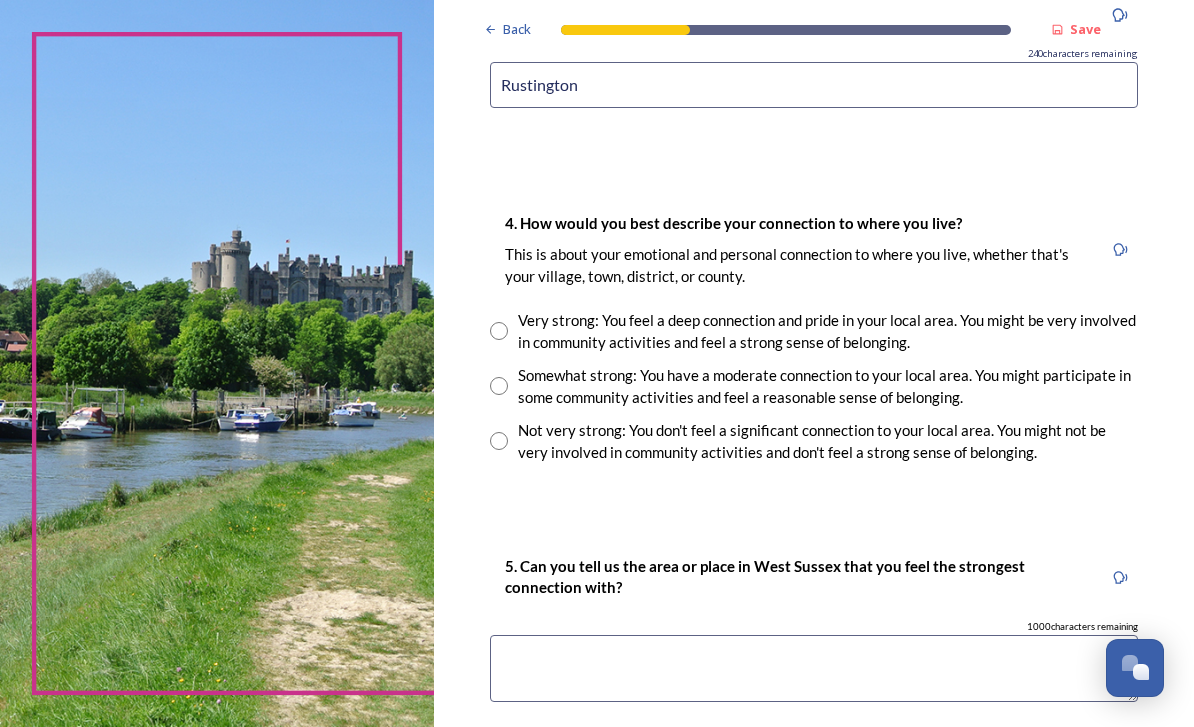 type on "Rustington" 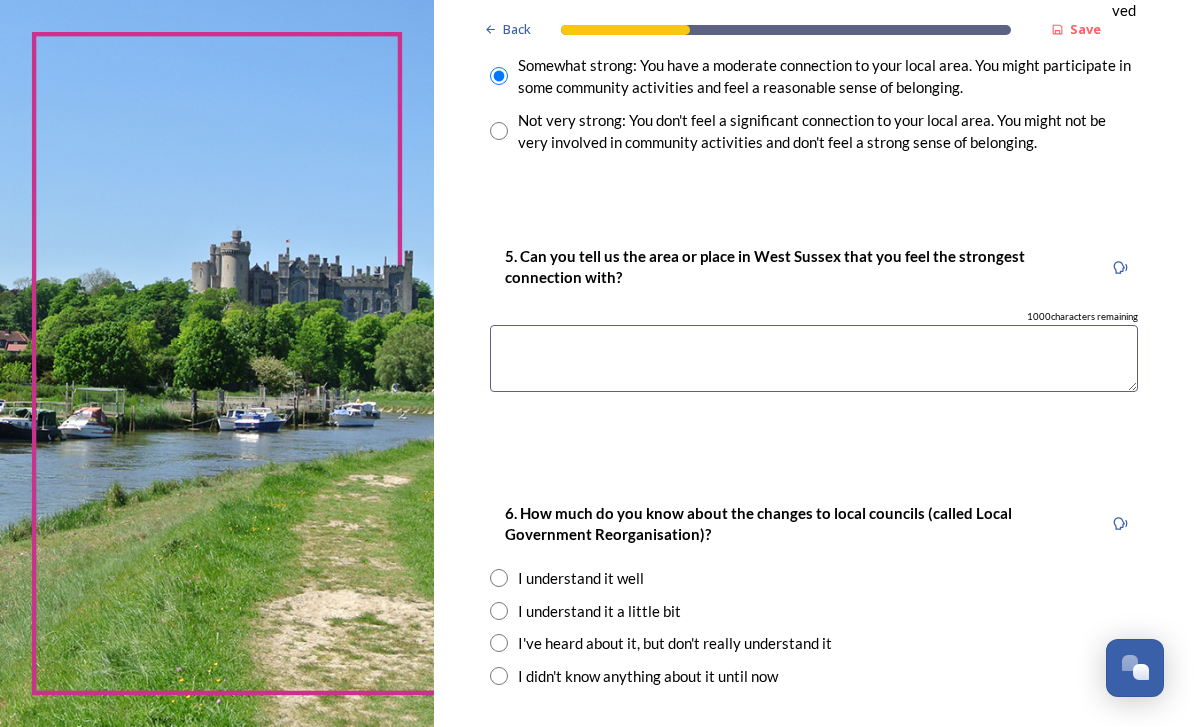 scroll, scrollTop: 1876, scrollLeft: 0, axis: vertical 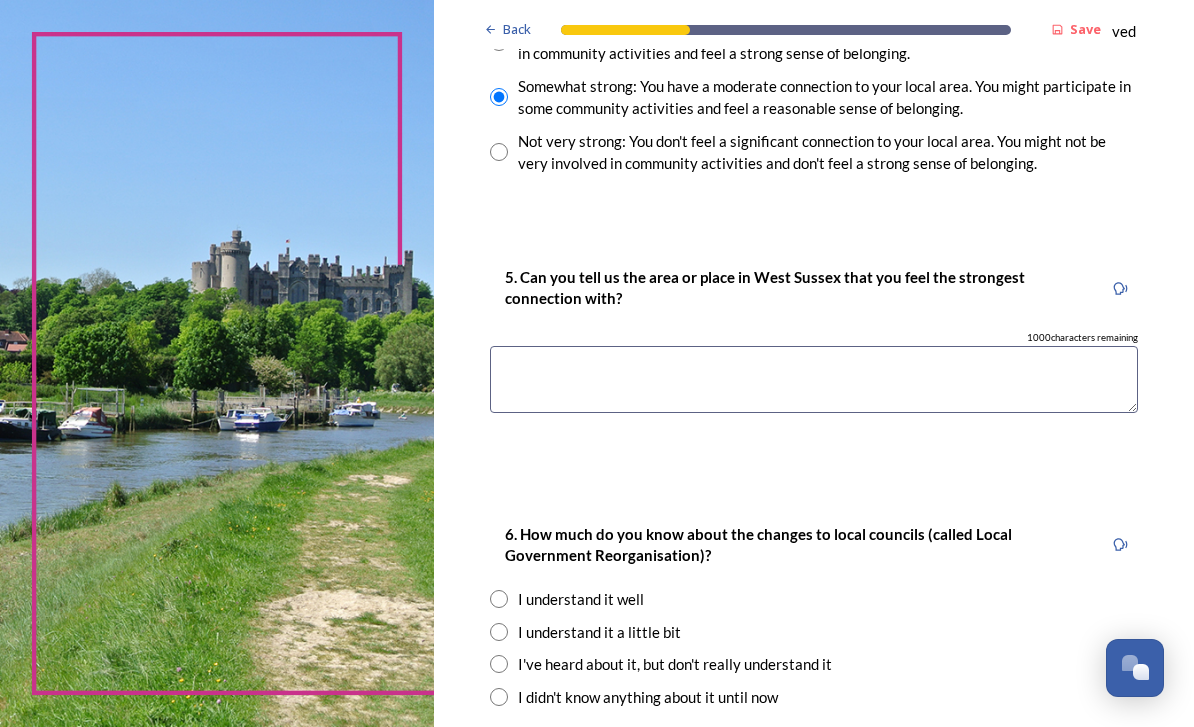 click at bounding box center [814, 379] 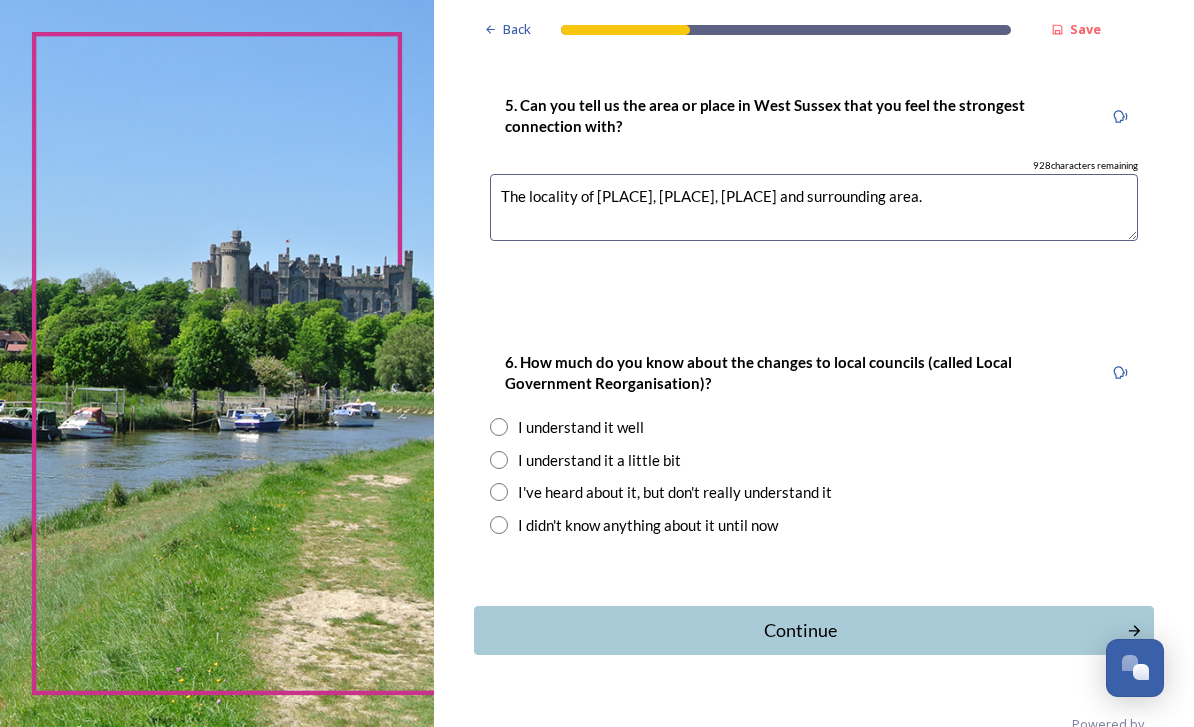 scroll, scrollTop: 2047, scrollLeft: 0, axis: vertical 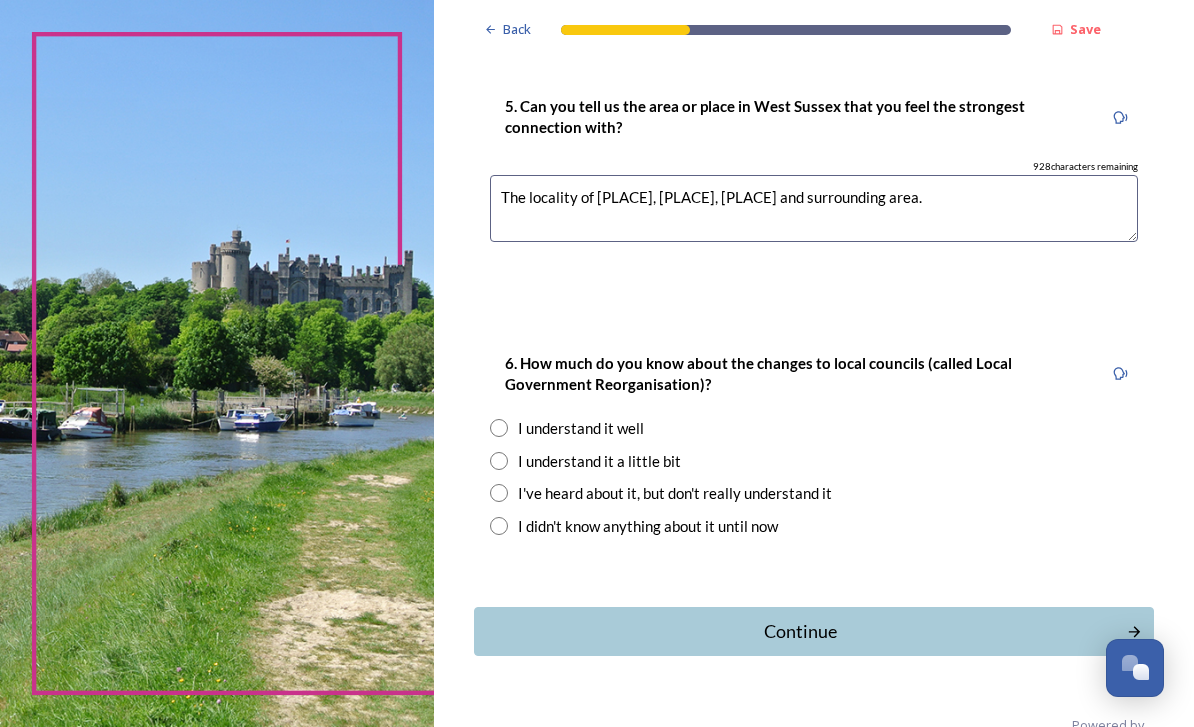 type on "The locality of [PLACE], [PLACE], [PLACE] and surrounding area." 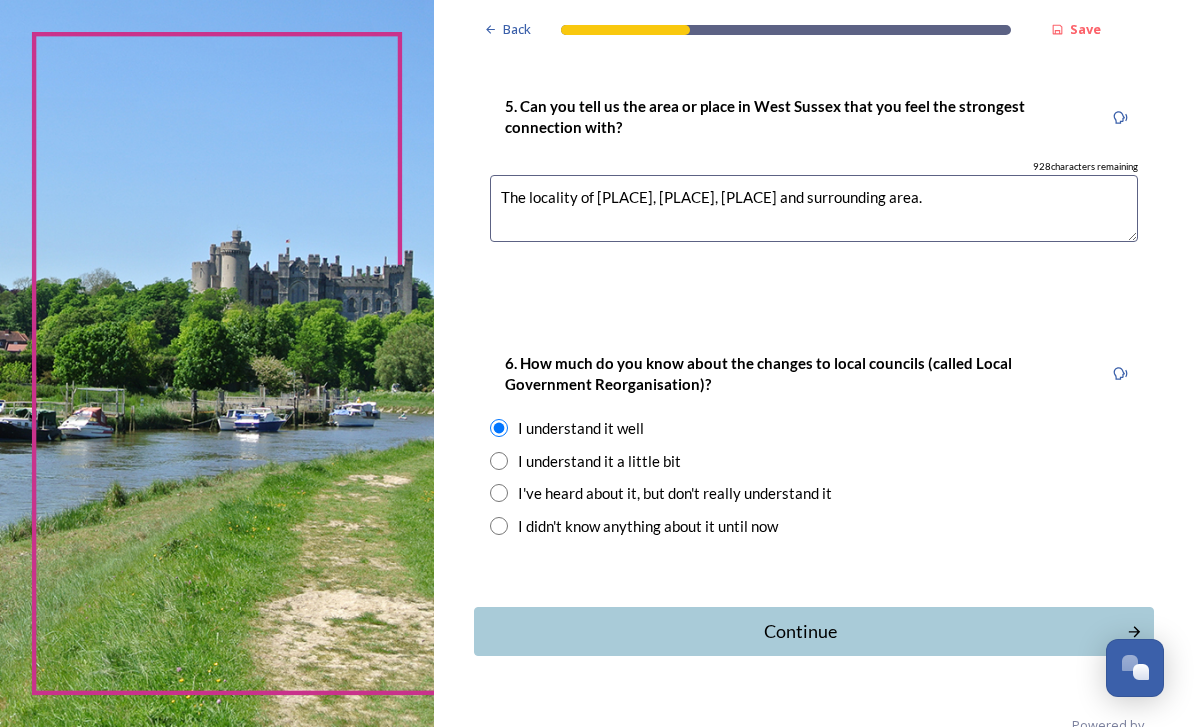 click on "Continue" at bounding box center (800, 631) 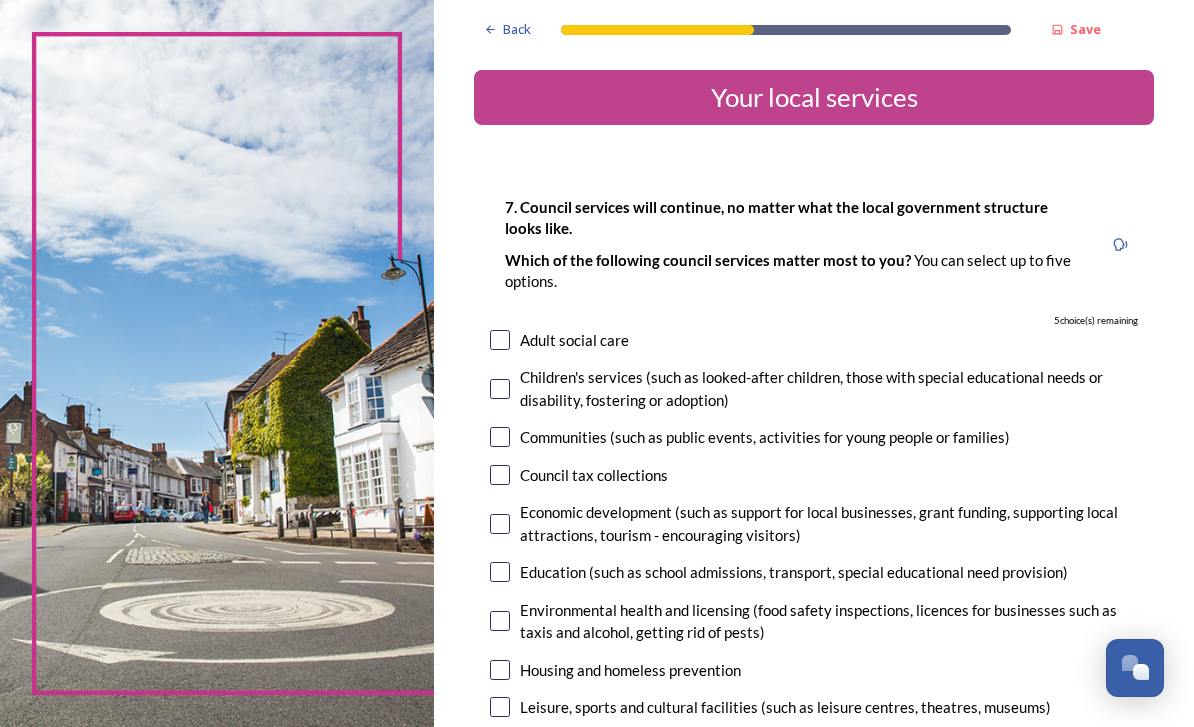 scroll, scrollTop: 0, scrollLeft: 0, axis: both 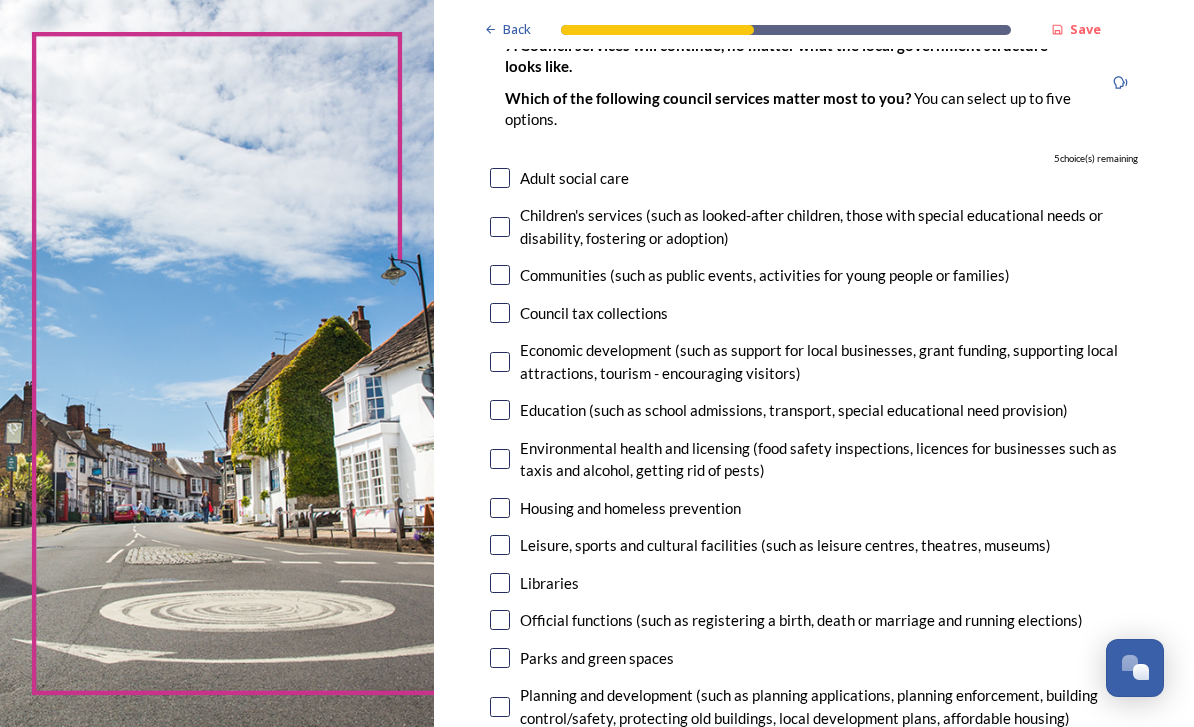 click at bounding box center [500, 178] 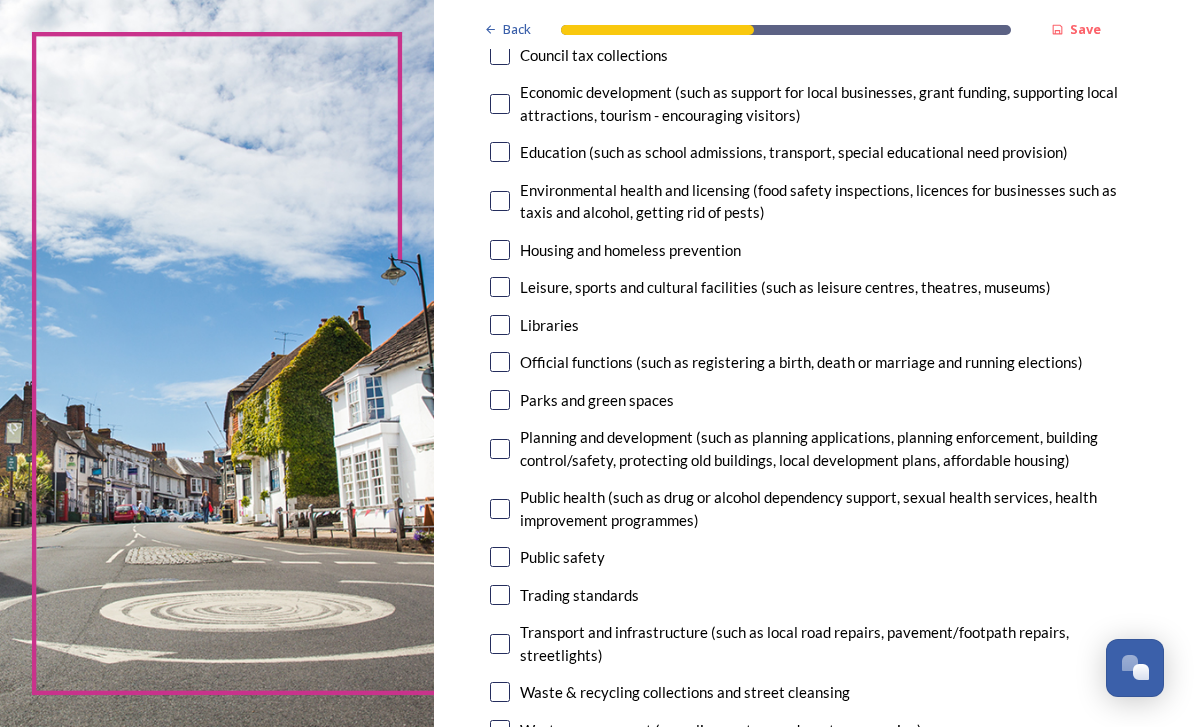 scroll, scrollTop: 440, scrollLeft: 0, axis: vertical 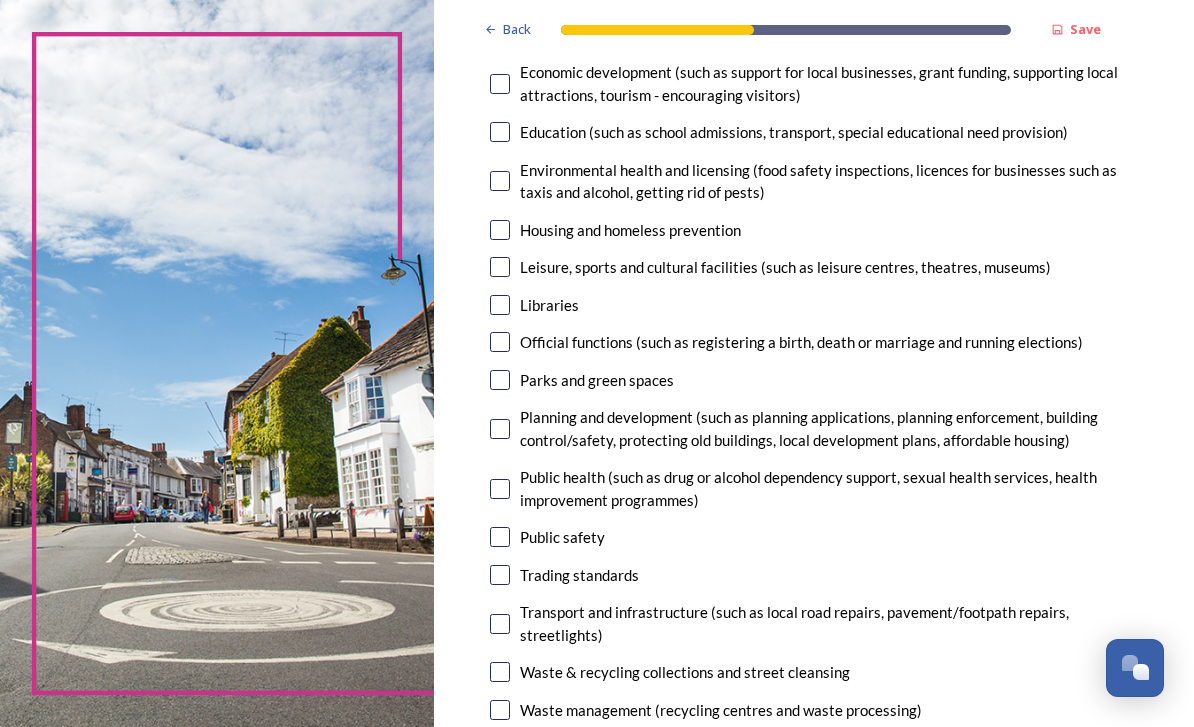 click at bounding box center [500, 380] 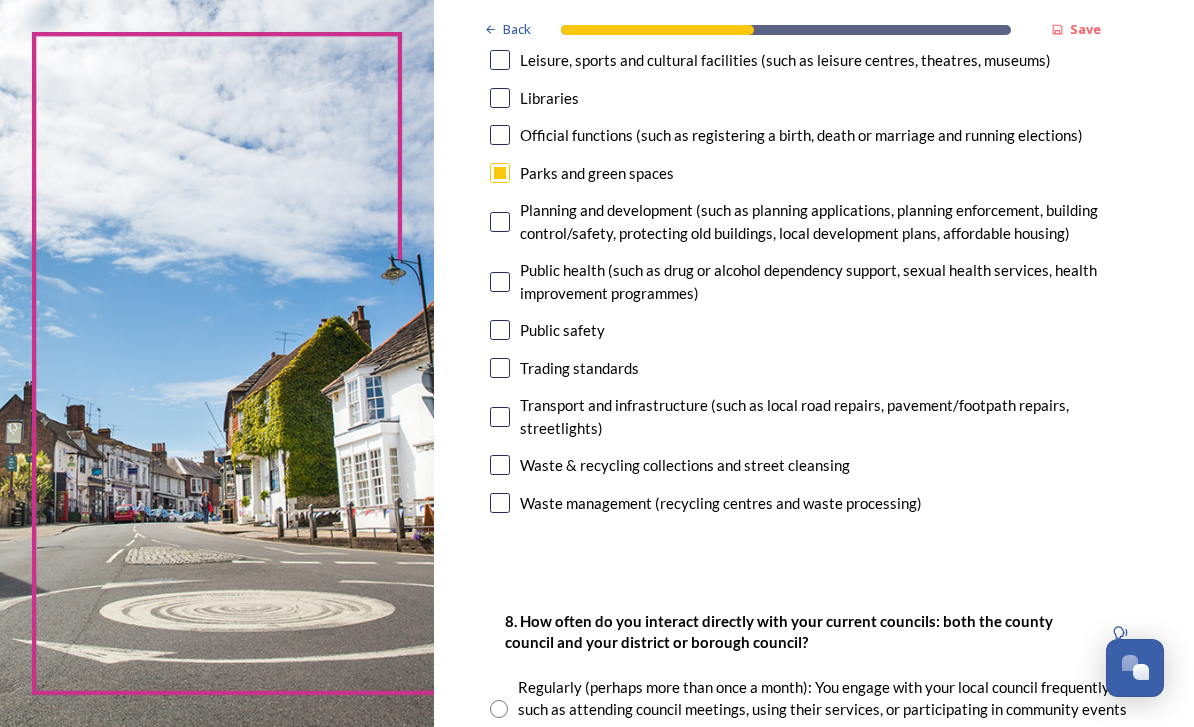 scroll, scrollTop: 647, scrollLeft: 0, axis: vertical 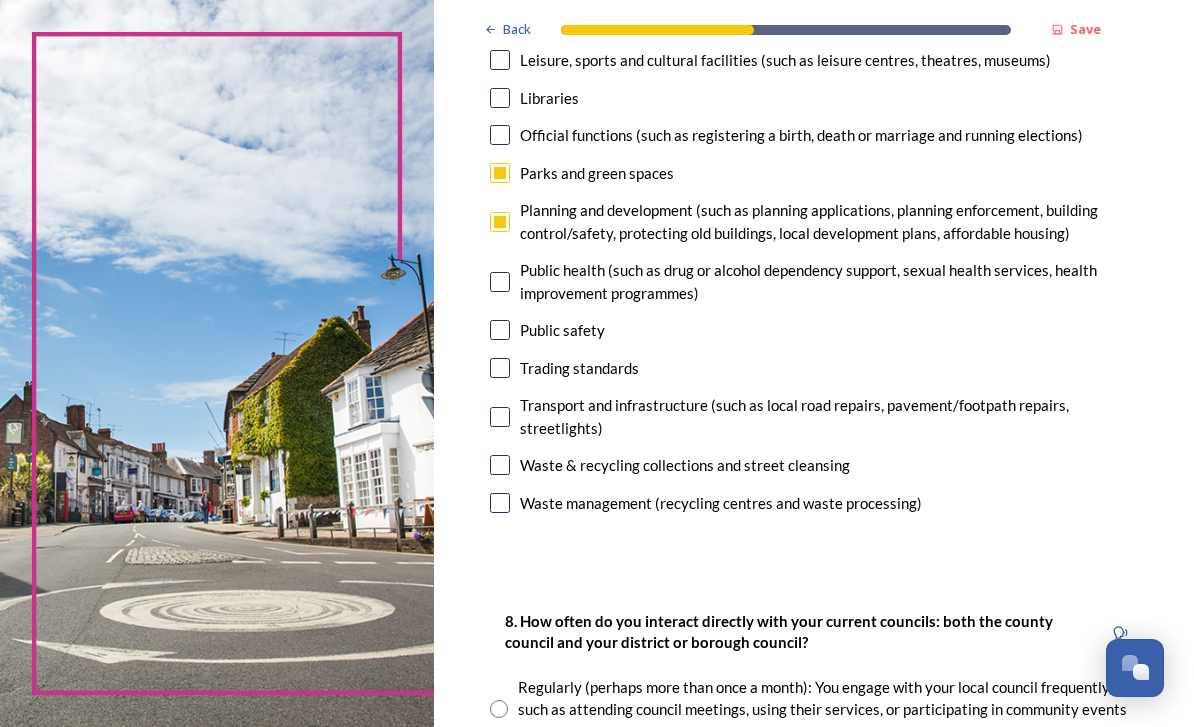 click at bounding box center (500, 417) 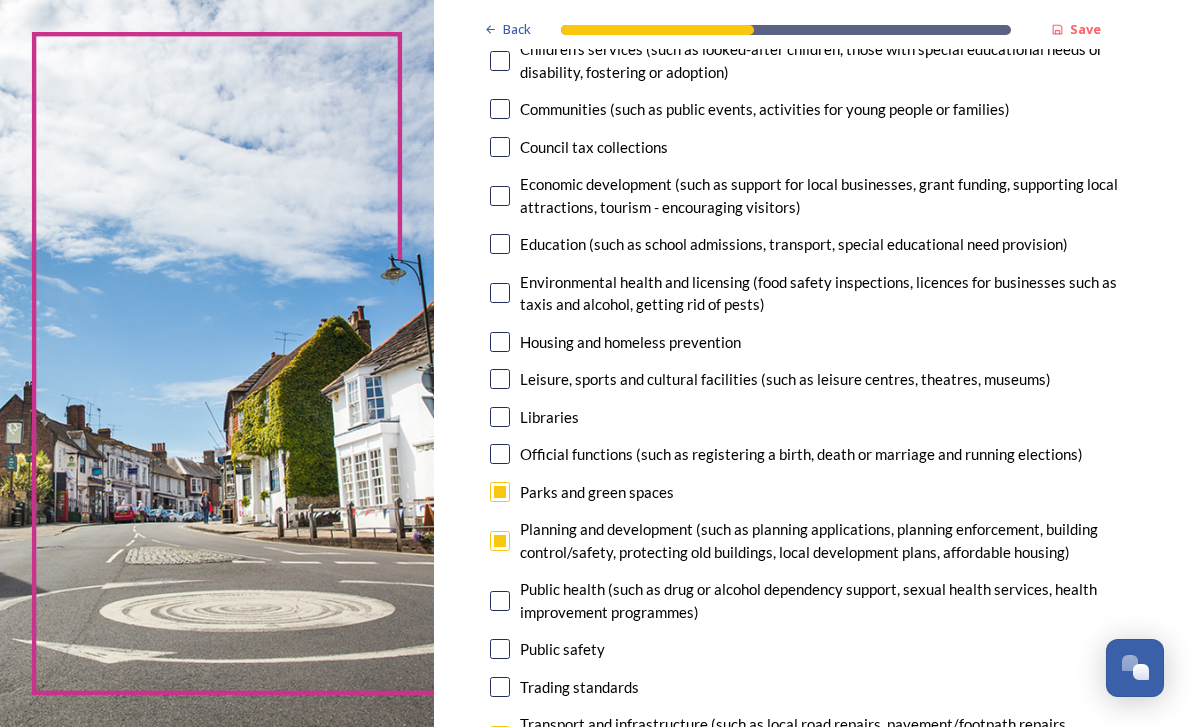 scroll, scrollTop: 328, scrollLeft: 0, axis: vertical 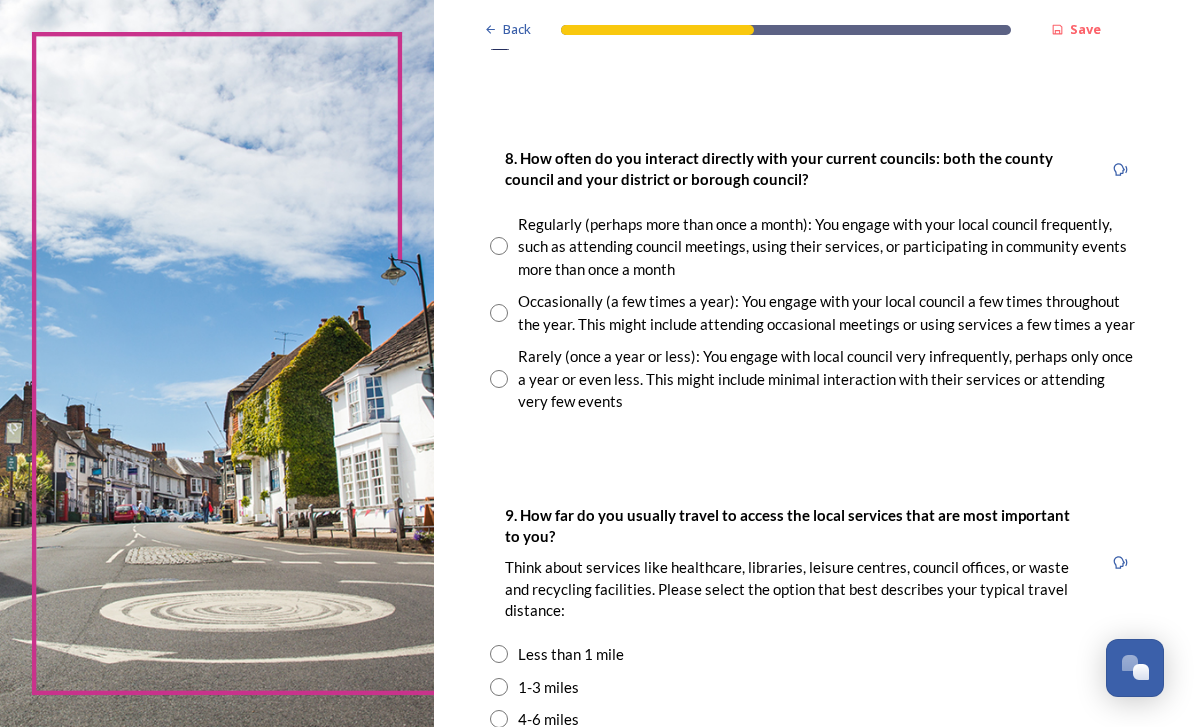 click at bounding box center (499, 313) 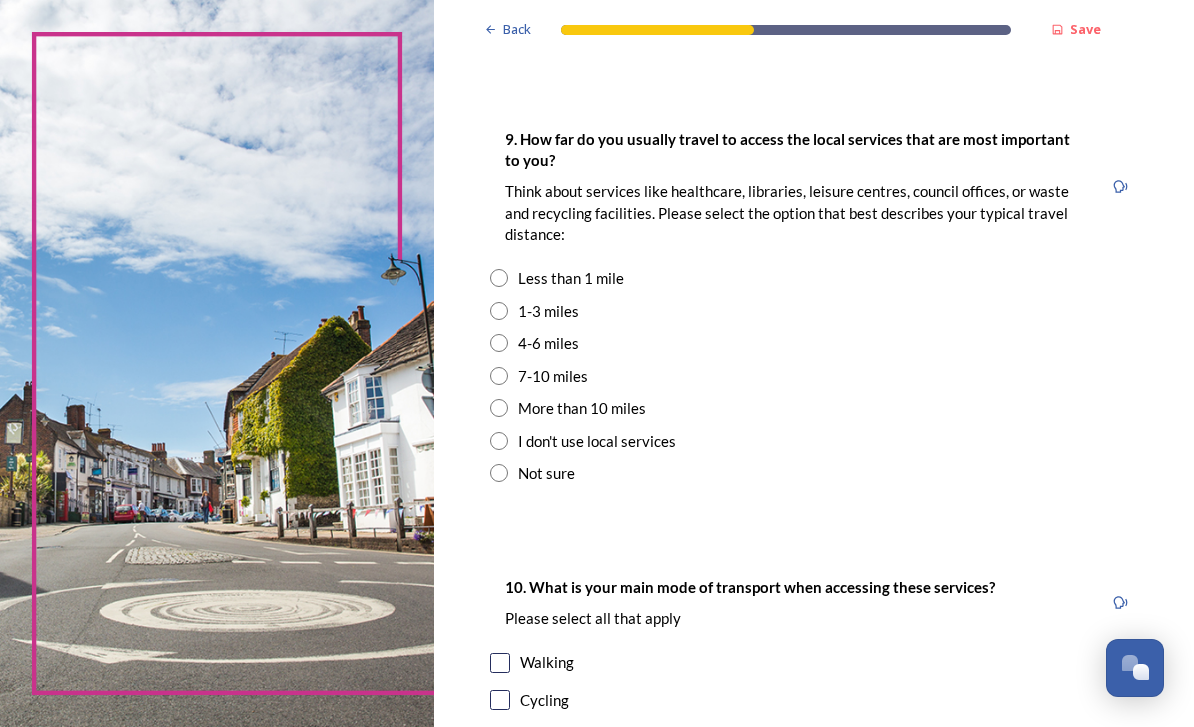 scroll, scrollTop: 1486, scrollLeft: 0, axis: vertical 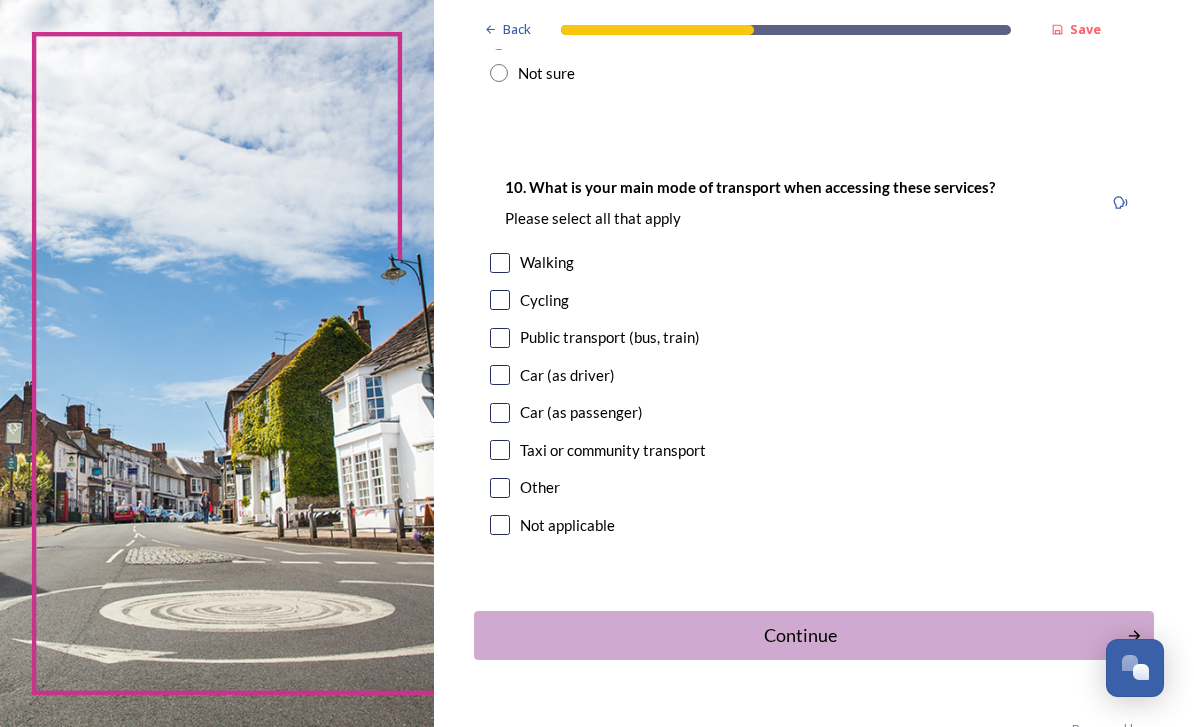 click on "10. What is your main mode of transport when accessing these services?  Please select all that apply Walking Cycling Public transport (bus, train) Car (as driver) Car (as passenger) Taxi or community transport Other Not applicable" at bounding box center (814, 358) 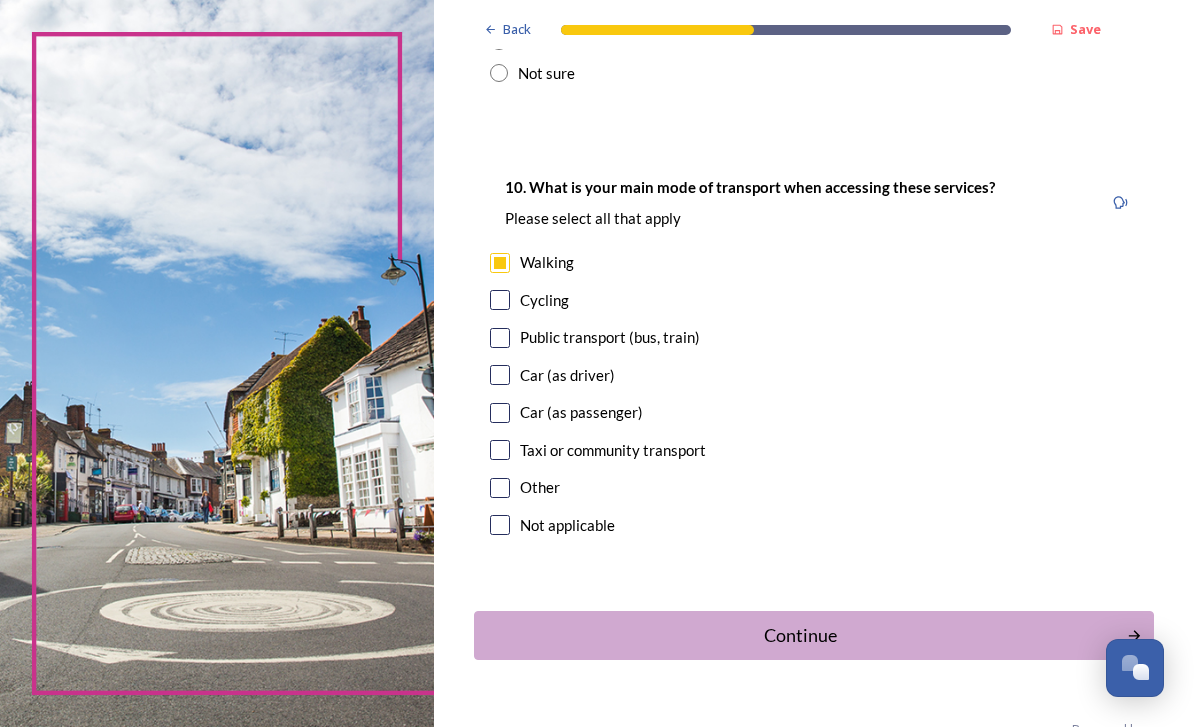 click at bounding box center (500, 375) 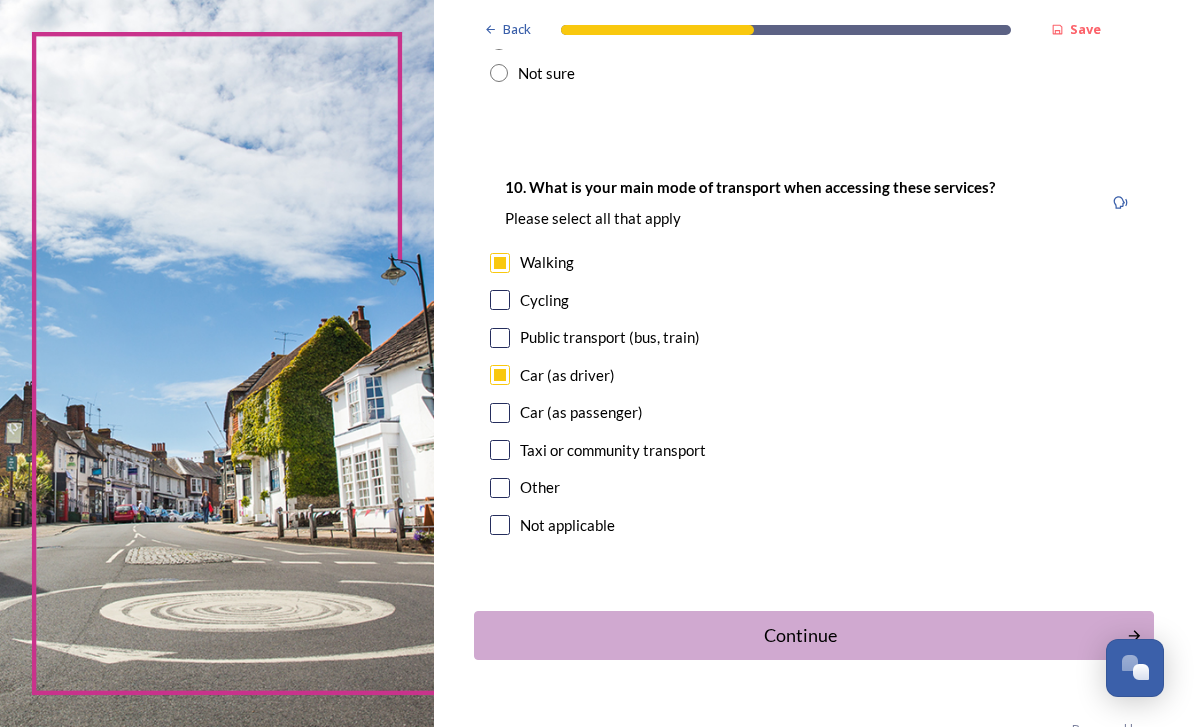 click at bounding box center (500, 413) 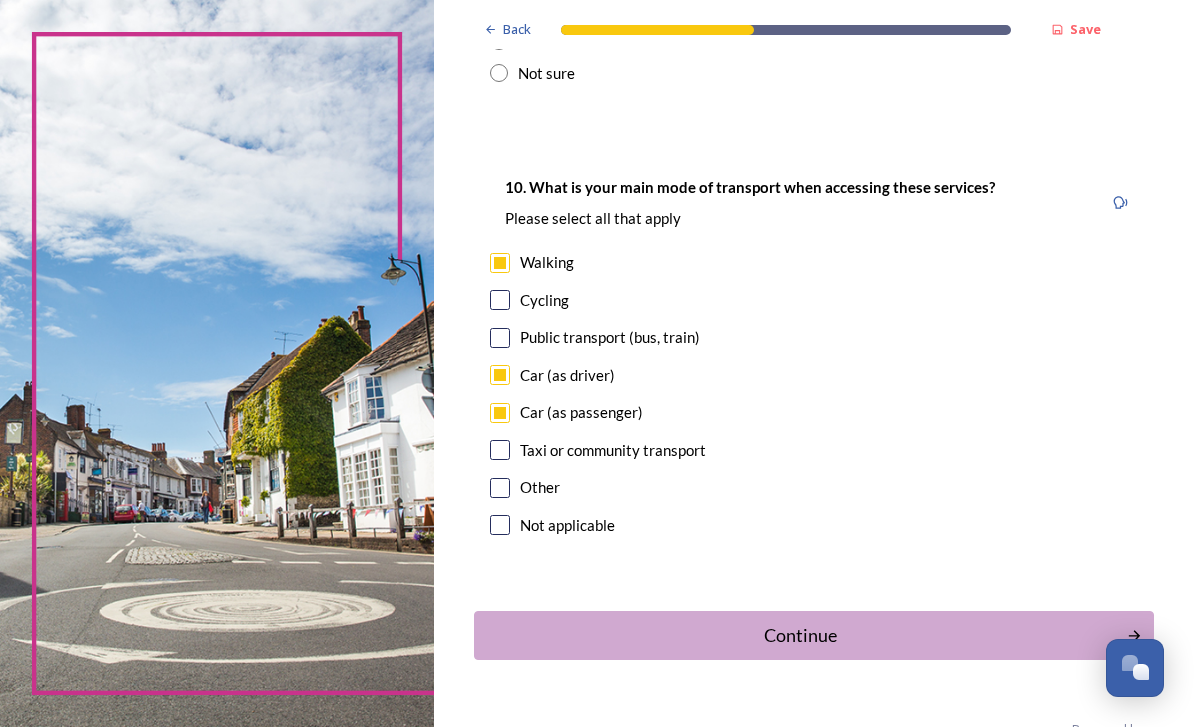 click on "Continue" at bounding box center (800, 635) 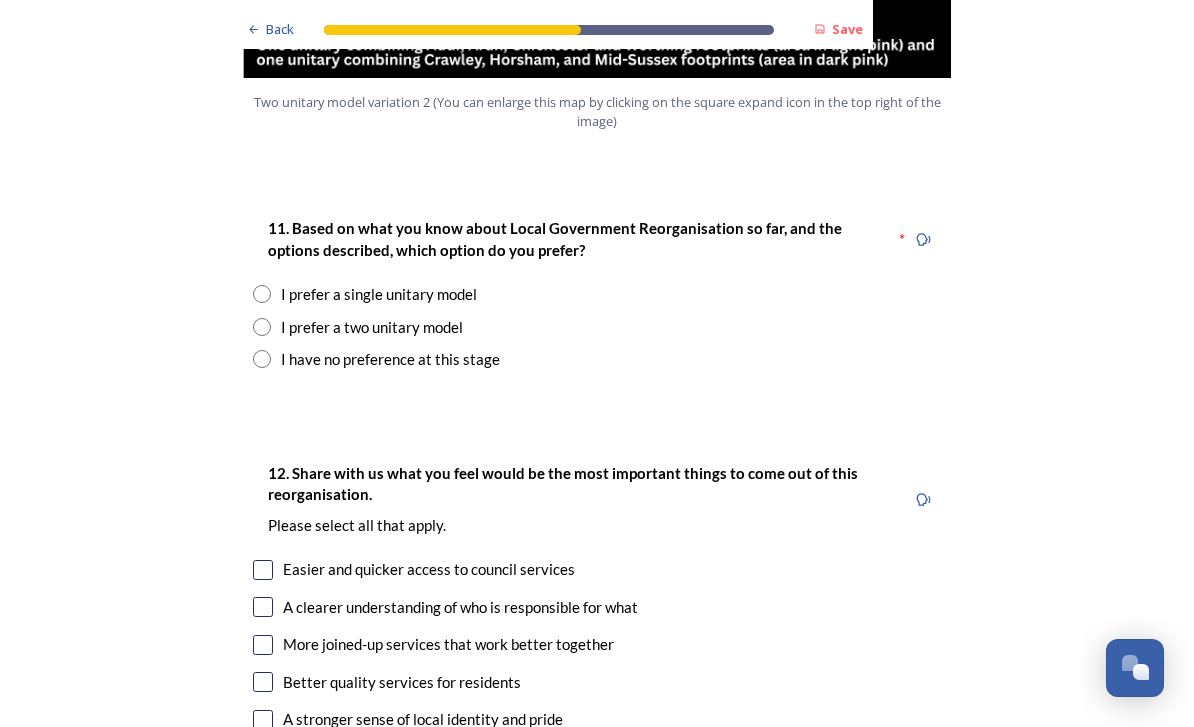 scroll, scrollTop: 2498, scrollLeft: 0, axis: vertical 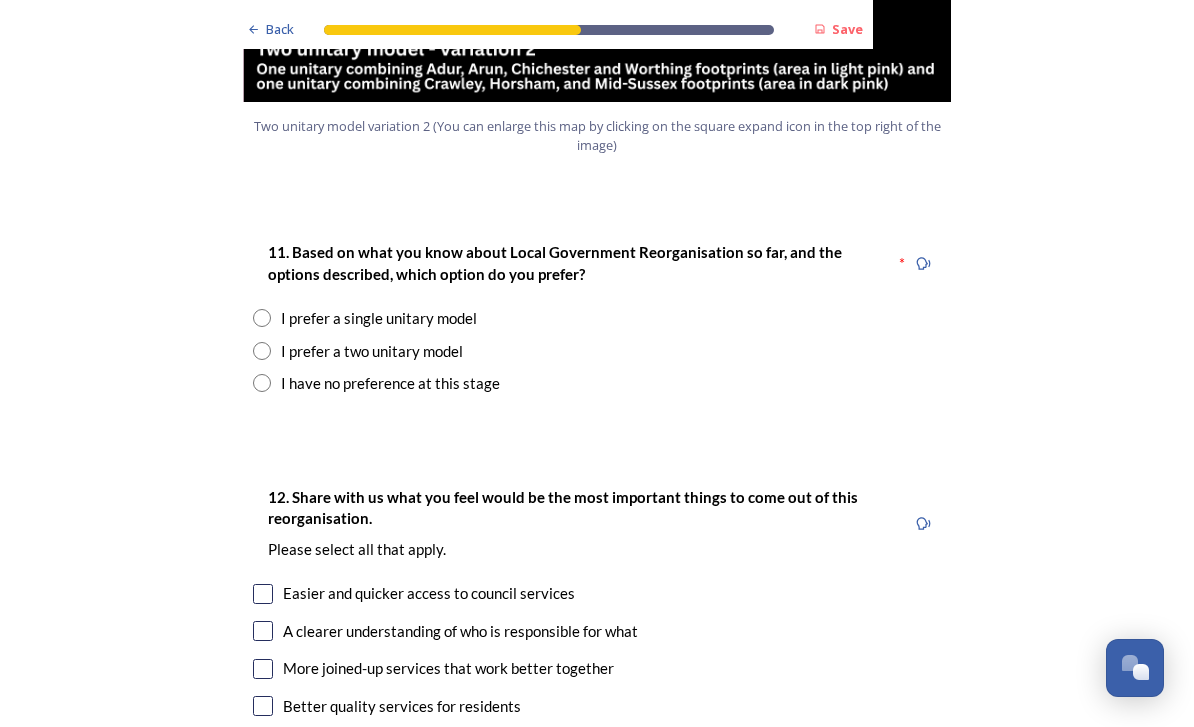 click at bounding box center (262, 318) 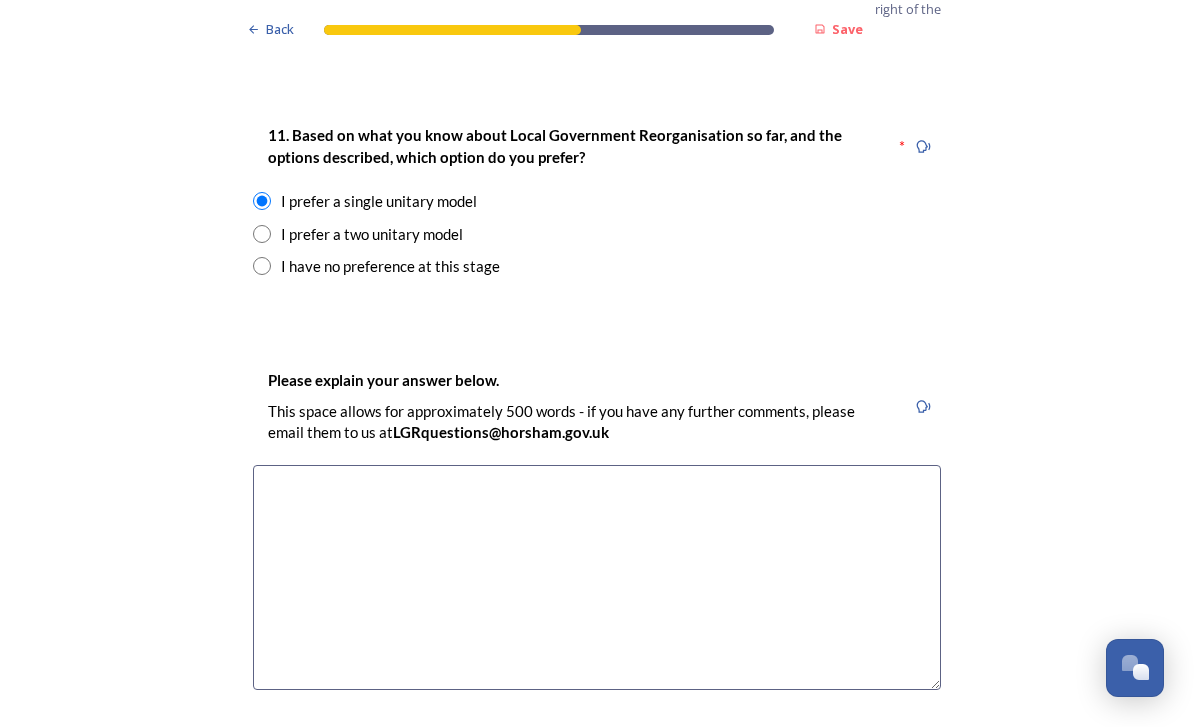 scroll, scrollTop: 2615, scrollLeft: 0, axis: vertical 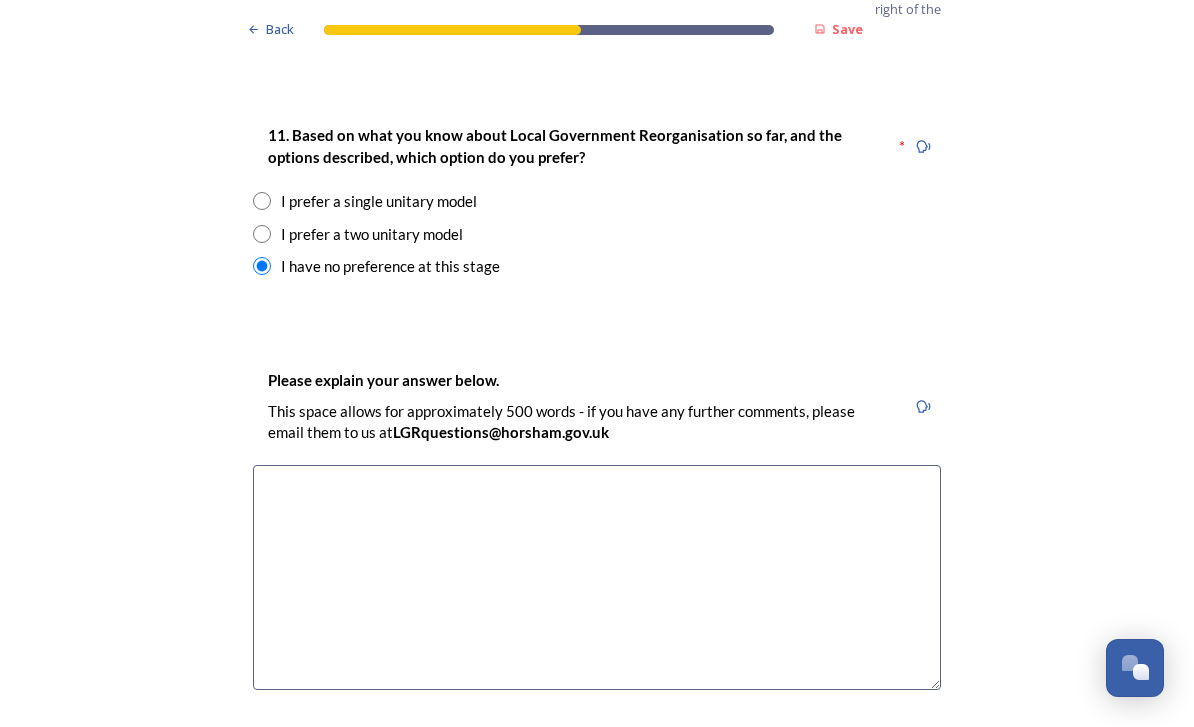 click at bounding box center [262, 201] 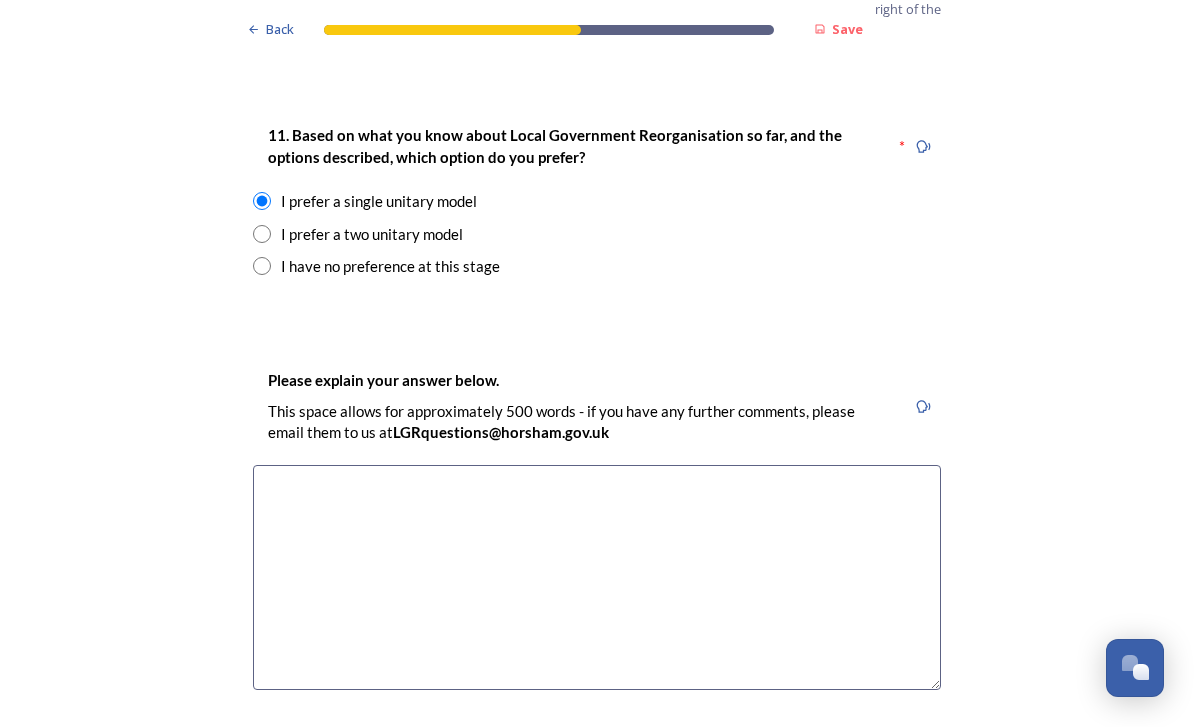 click at bounding box center (597, 577) 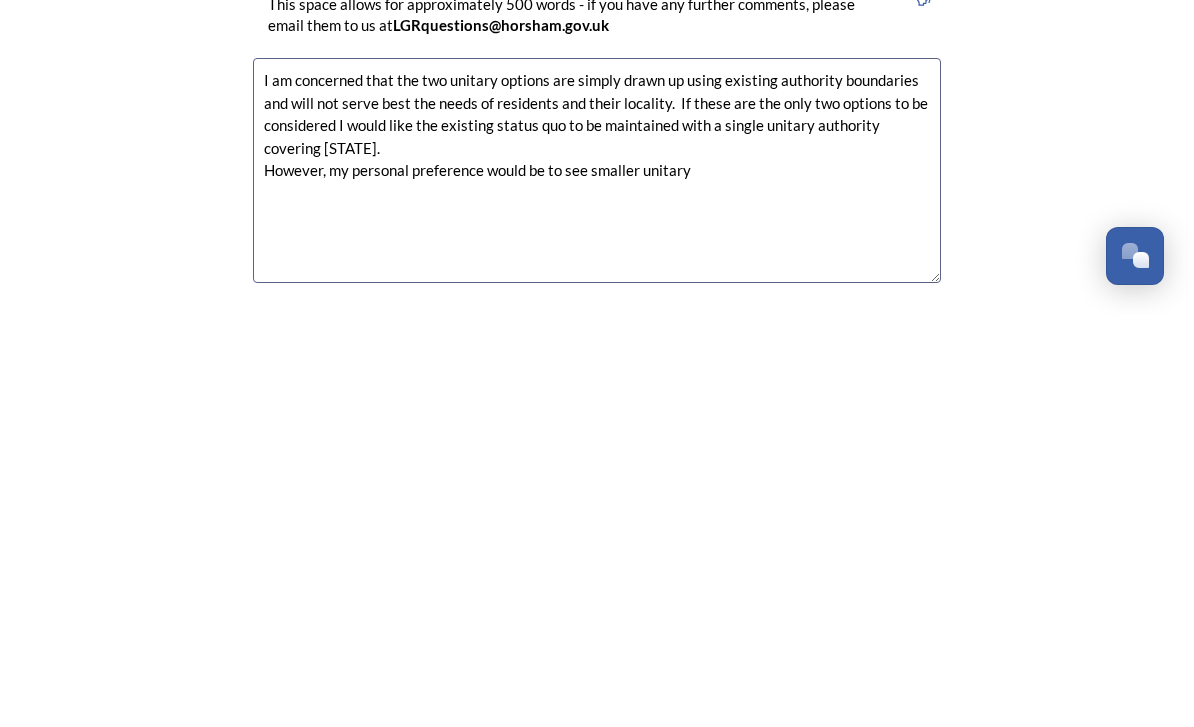 scroll, scrollTop: 2609, scrollLeft: 0, axis: vertical 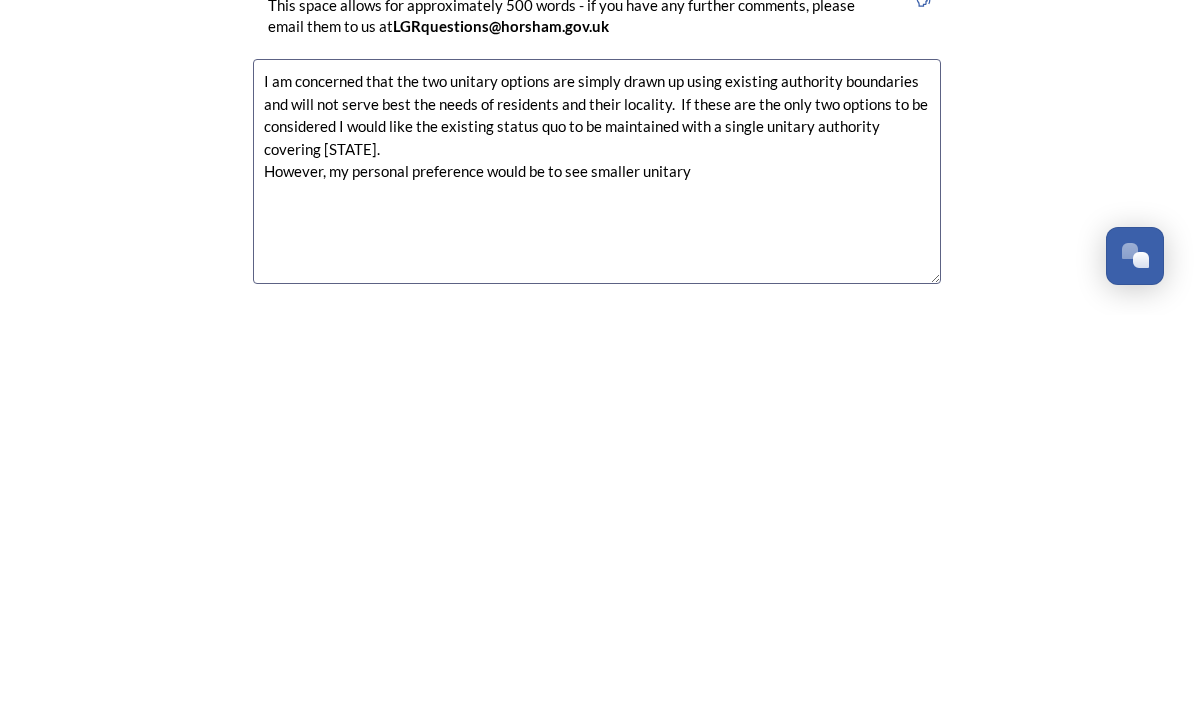 click on "Back Save Prioritising future services As explained on our  Shaping West Sussex hub , Local Government Reorganisation for West Sussex means that the county, district and borough councils will be replaced with one, or more than one, single-tier council (referred to as a unitary council) to deliver all your services.  Options currently being explored within West Sussex are detailed on our  hub , but map visuals can be found below. A single county unitary , bringing the County Council and all seven District and Borough Councils services together to form a new unitary council for West Sussex. Single unitary model (You can enlarge this map by clicking on the square expand icon in the top right of the image) Two unitary option, variation 1  -   one unitary combining Arun, Chichester and Worthing footprints and one unitary combining Adur, Crawley, Horsham, and Mid-Sussex footprints. Two unitary model variation 1 (You can enlarge this map by clicking on the square expand icon in the top right of the image) * Other 5" at bounding box center [597, 699] 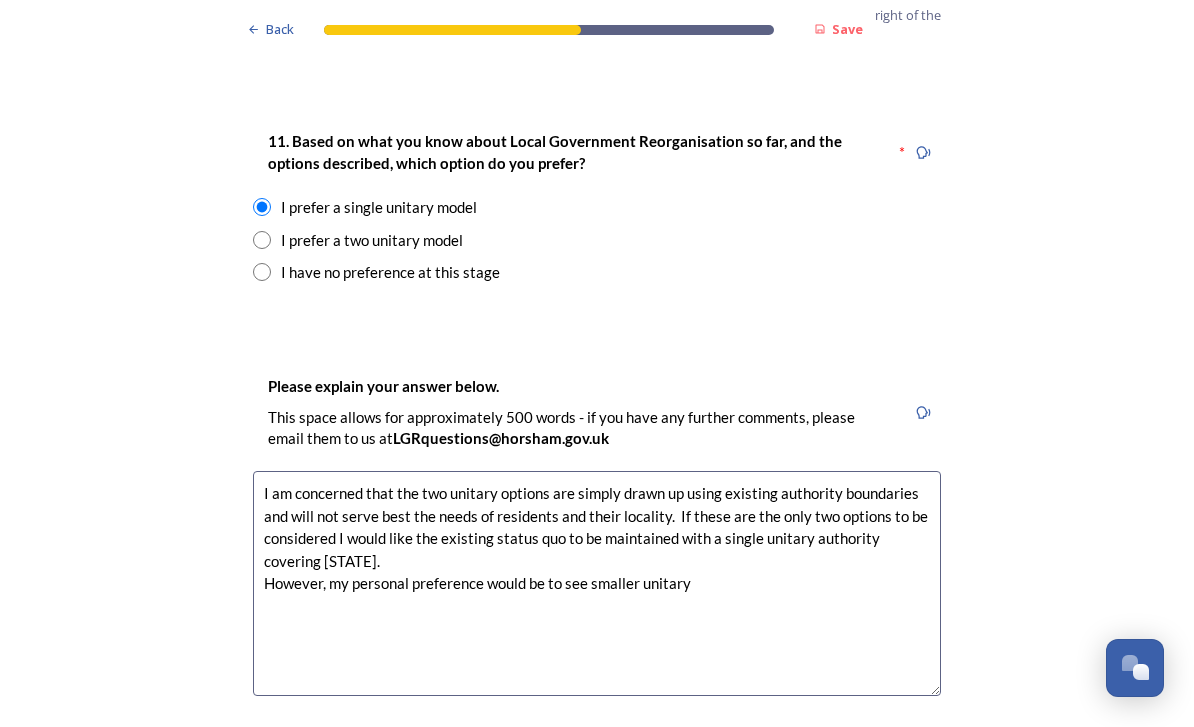 click on "I am concerned that the two unitary options are simply drawn up using existing authority boundaries and will not serve best the needs of residents and their locality.  If these are the only two options to be considered I would like the existing status quo to be maintained with a single unitary authority covering [STATE].
However, my personal preference would be to see smaller unitary" at bounding box center (597, 583) 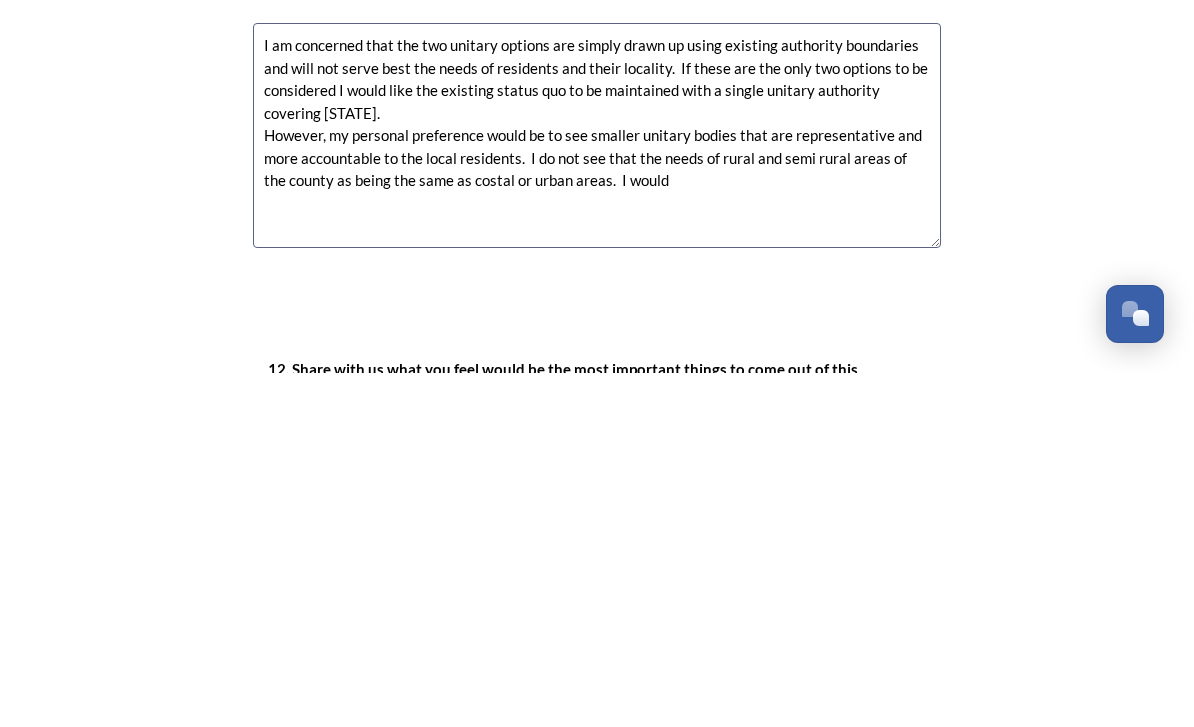 scroll, scrollTop: 2703, scrollLeft: 0, axis: vertical 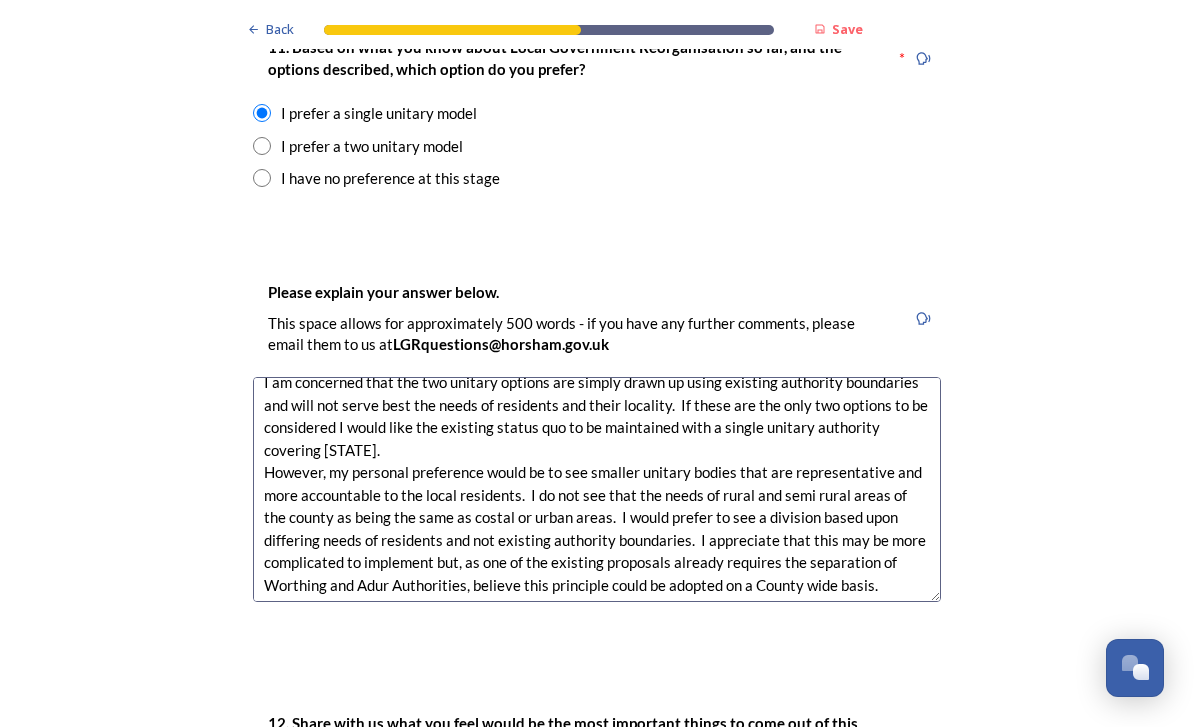 click on "I am concerned that the two unitary options are simply drawn up using existing authority boundaries and will not serve best the needs of residents and their locality.  If these are the only two options to be considered I would like the existing status quo to be maintained with a single unitary authority covering [STATE].
However, my personal preference would be to see smaller unitary bodies that are representative and more accountable to the local residents.  I do not see that the needs of rural and semi rural areas of the county as being the same as costal or urban areas.  I would prefer to see a division based upon differing needs of residents and not existing authority boundaries.  I appreciate that this may be more complicated to implement but, as one of the existing proposals already requires the separation of Worthing and Adur Authorities, believe this principle could be adopted on a County wide basis." at bounding box center (597, 489) 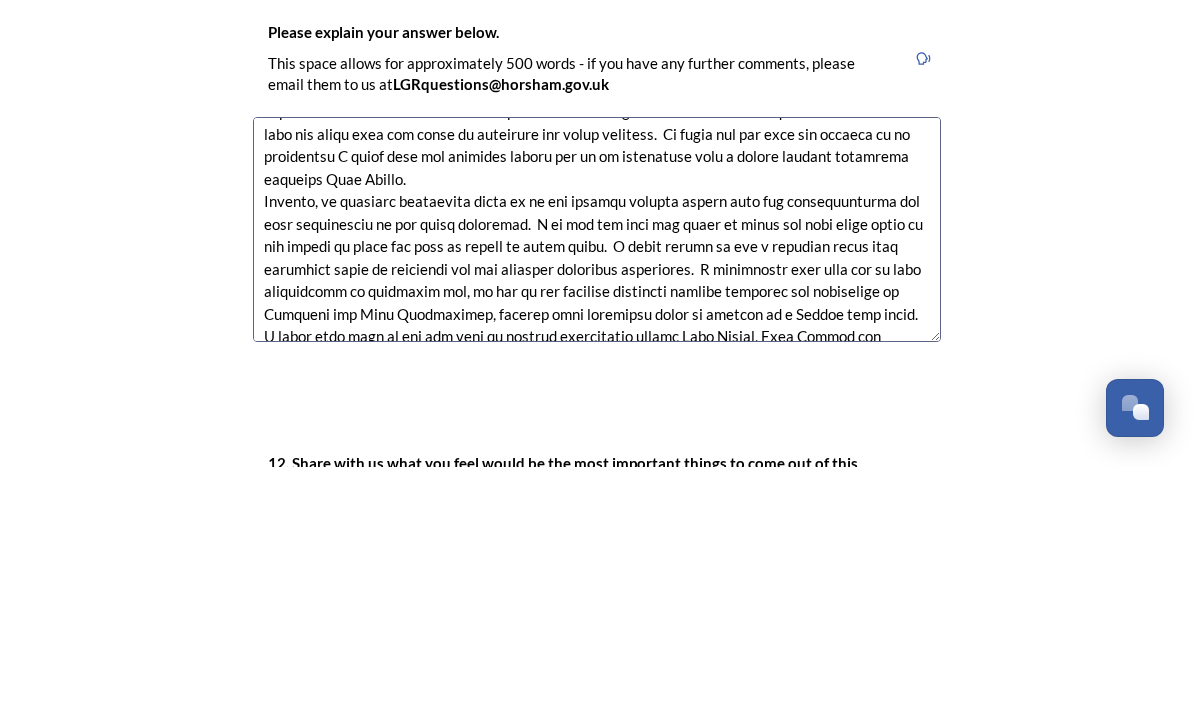 scroll, scrollTop: 50, scrollLeft: 0, axis: vertical 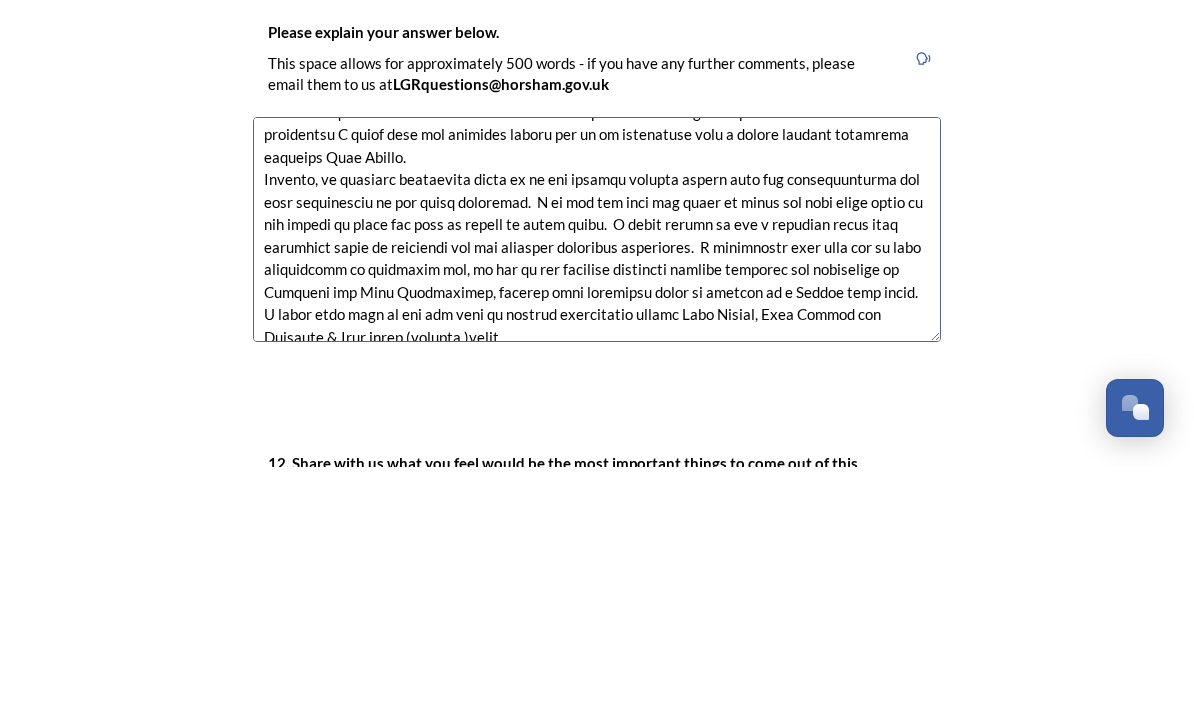 click at bounding box center [597, 489] 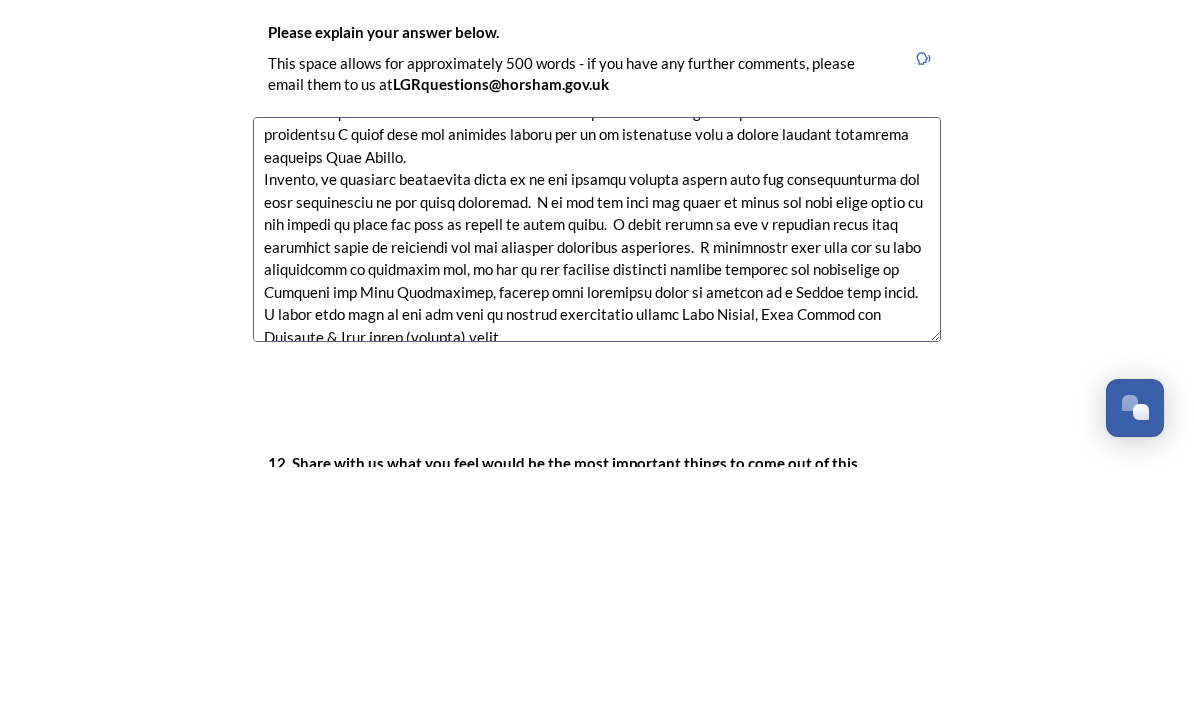 click at bounding box center (597, 489) 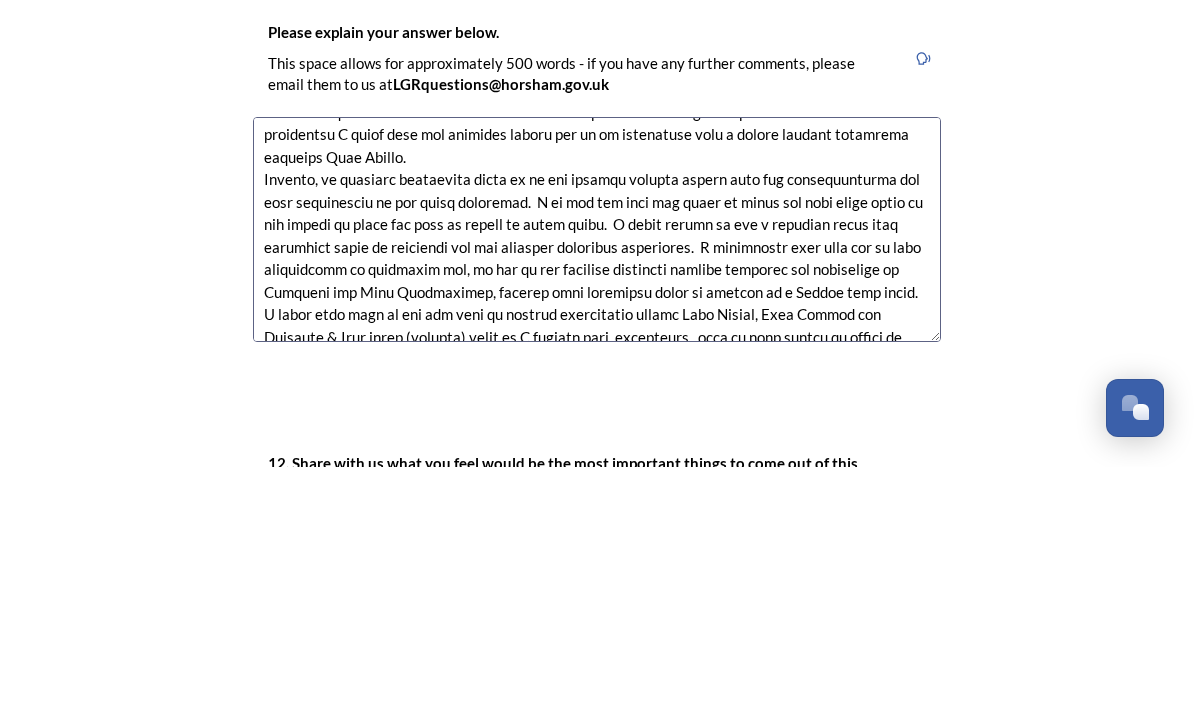 scroll, scrollTop: 72, scrollLeft: 0, axis: vertical 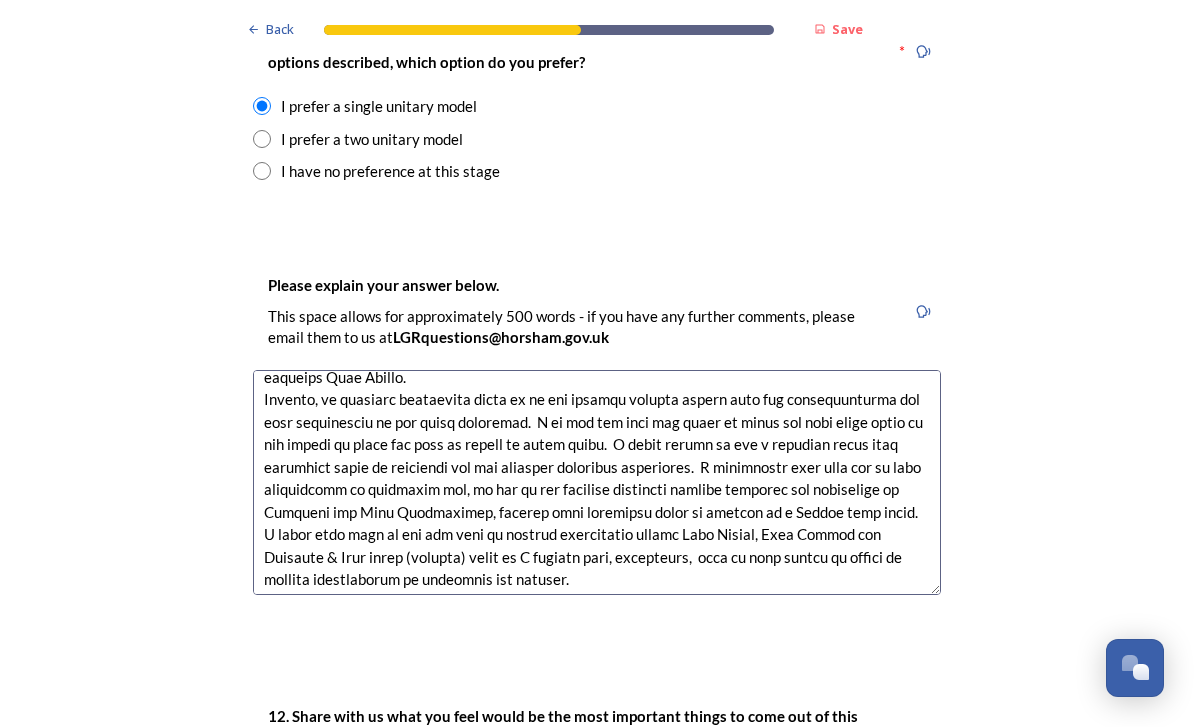 click at bounding box center (597, 482) 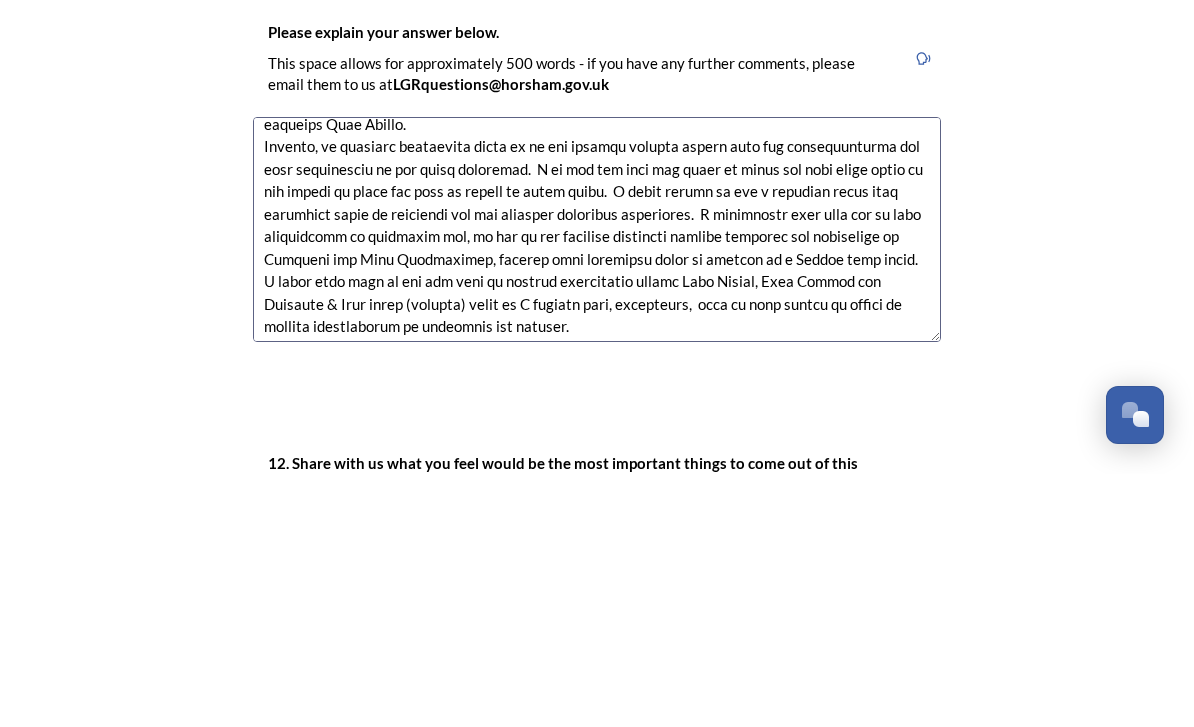 click at bounding box center (597, 482) 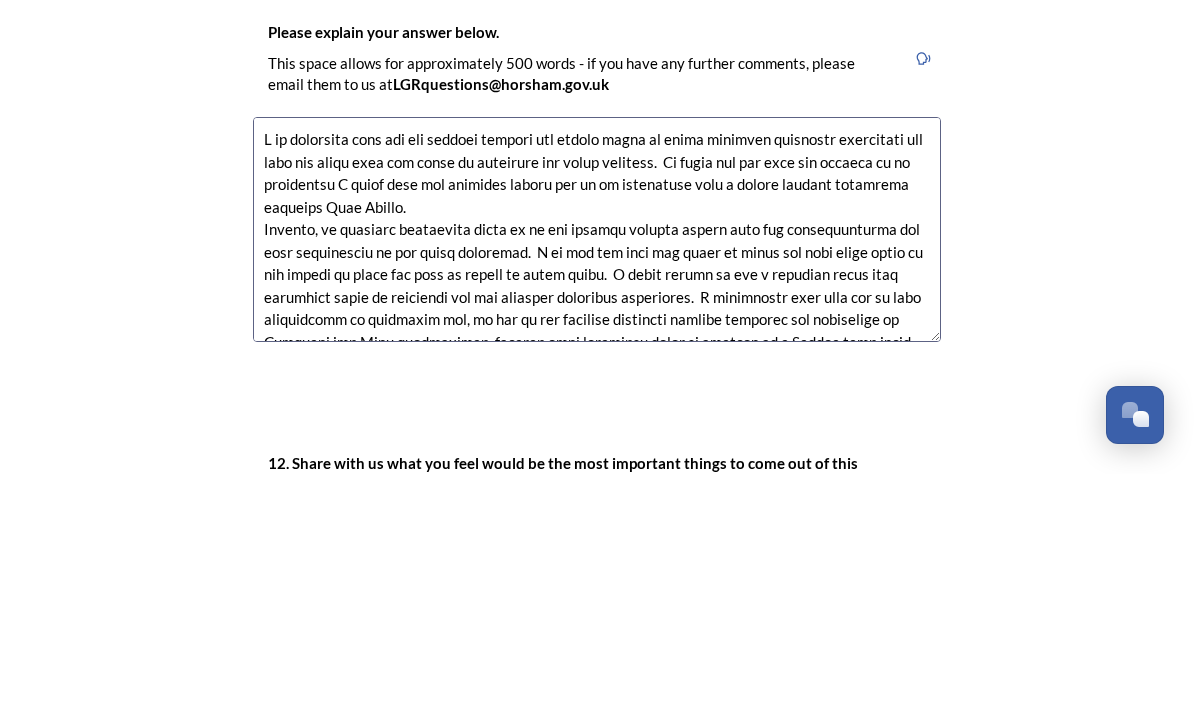 scroll, scrollTop: 0, scrollLeft: 0, axis: both 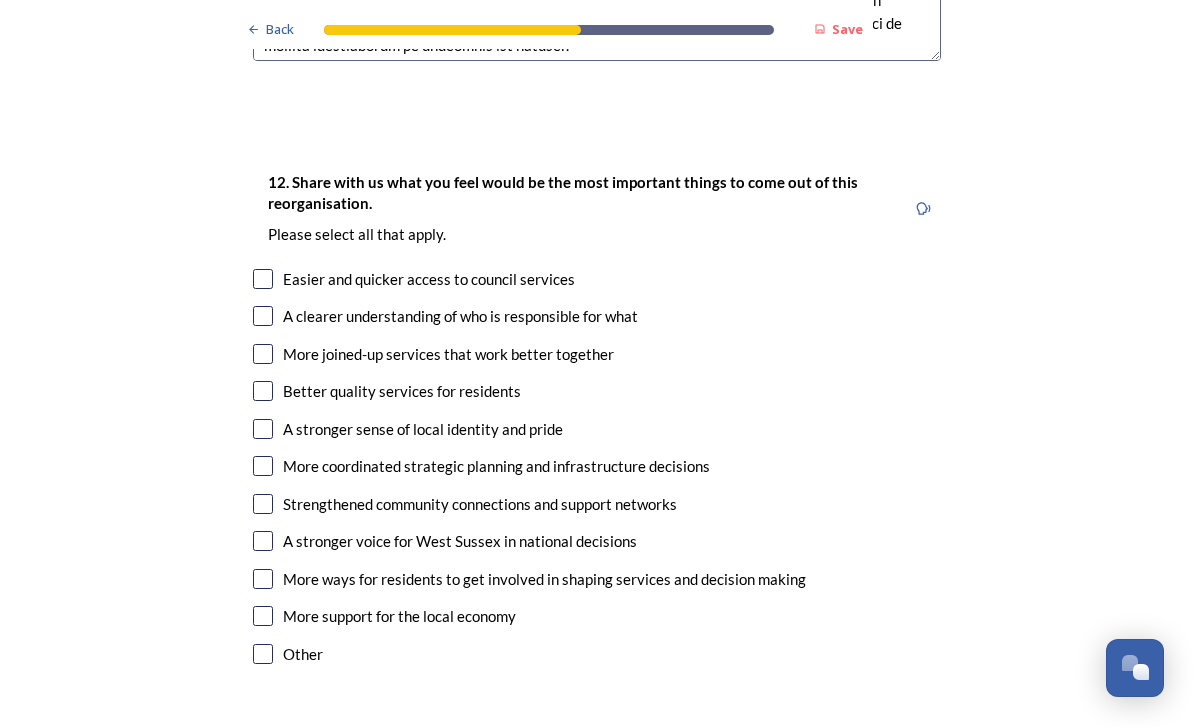 type on "I am concerned that the two unitary options are simply drawn up using existing authority boundaries and will not serve best the needs of residents and their locality.  If these are the only two options to be considered I would like the existing status quo to be maintained with a single unitary authority covering [STATE].
However, my personal preference would be to see smaller unitary bodies that are representative and more accountable to the local residents.  I do not see that the needs of rural and semi rural areas of the county as being the same as costal or urban areas.  I would prefer to see a division based upon differing needs of residents and not existing authority boundaries.  I appreciate that this may be more complicated to implement but, as one of the existing proposals already requires the separation of Worthing and Adur authorities, believe this principle could be adopted on a County wide basis.
I would also like to see the size of unitary authorities across West Sussex, East Sussex and Br..." 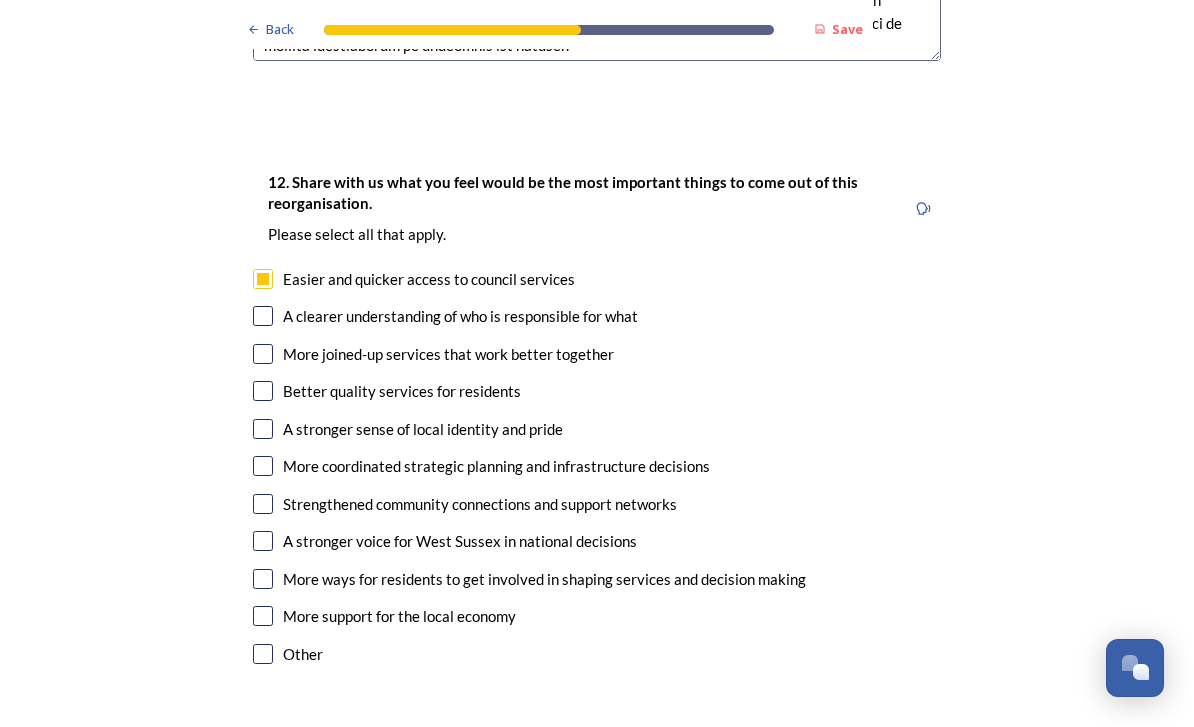 click at bounding box center [263, 354] 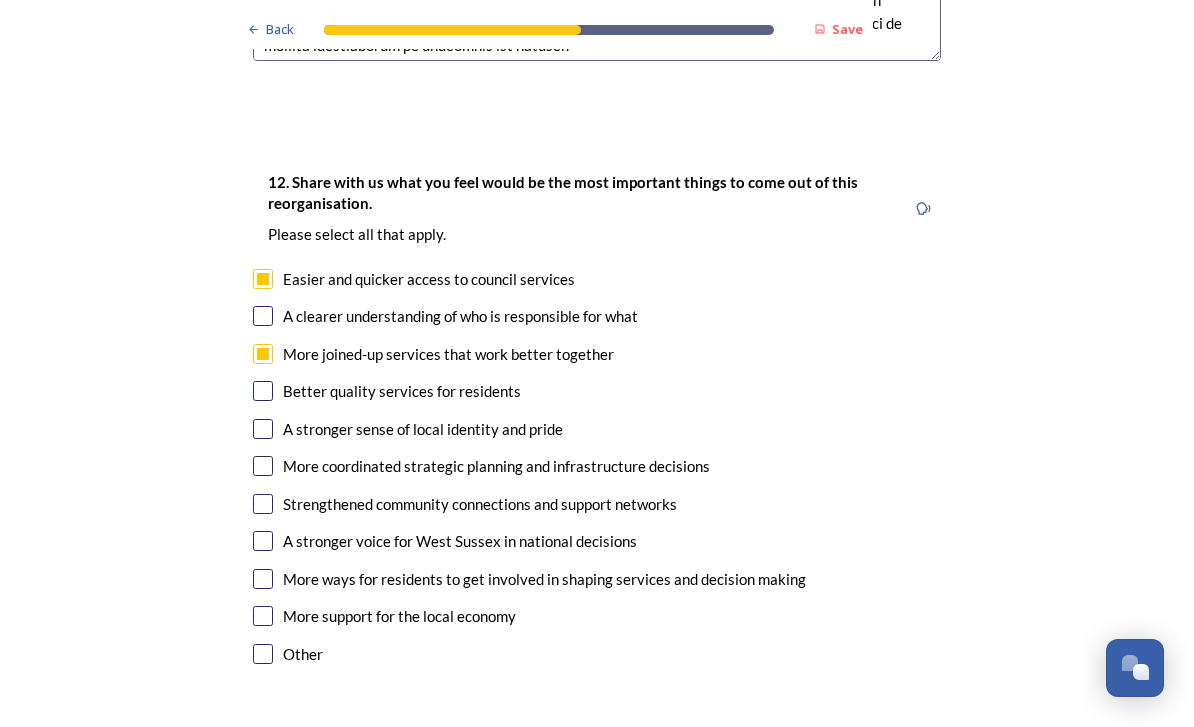 click at bounding box center (263, 391) 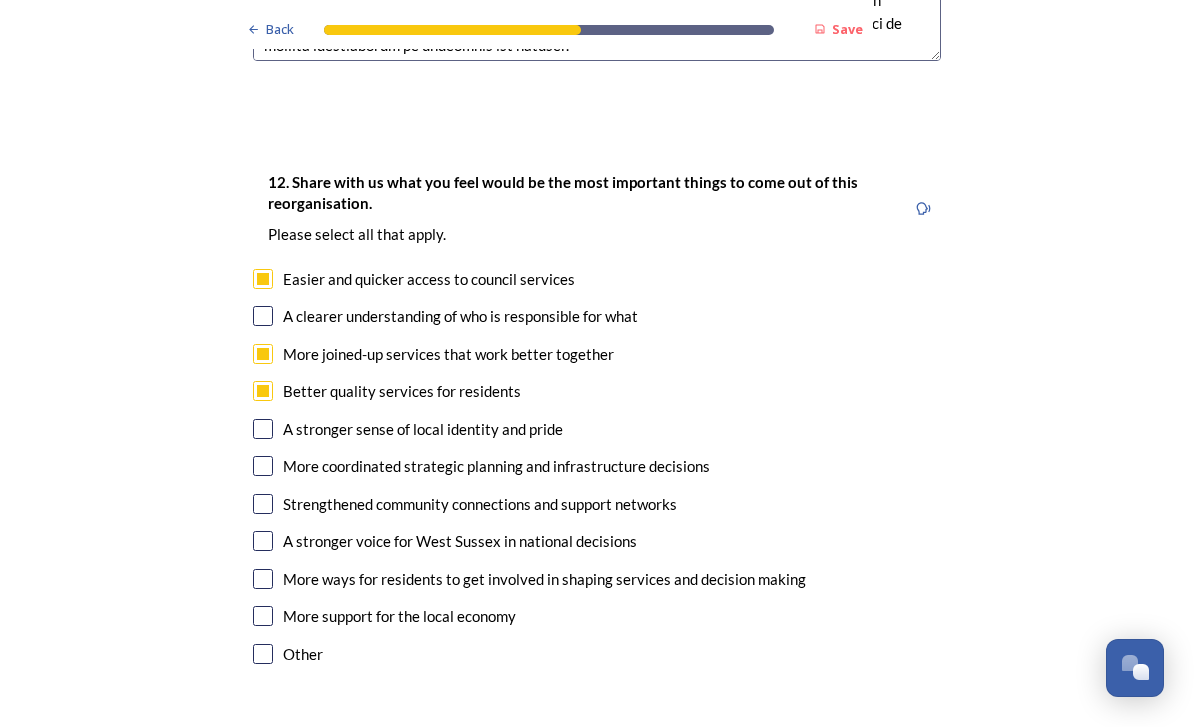 click at bounding box center [263, 429] 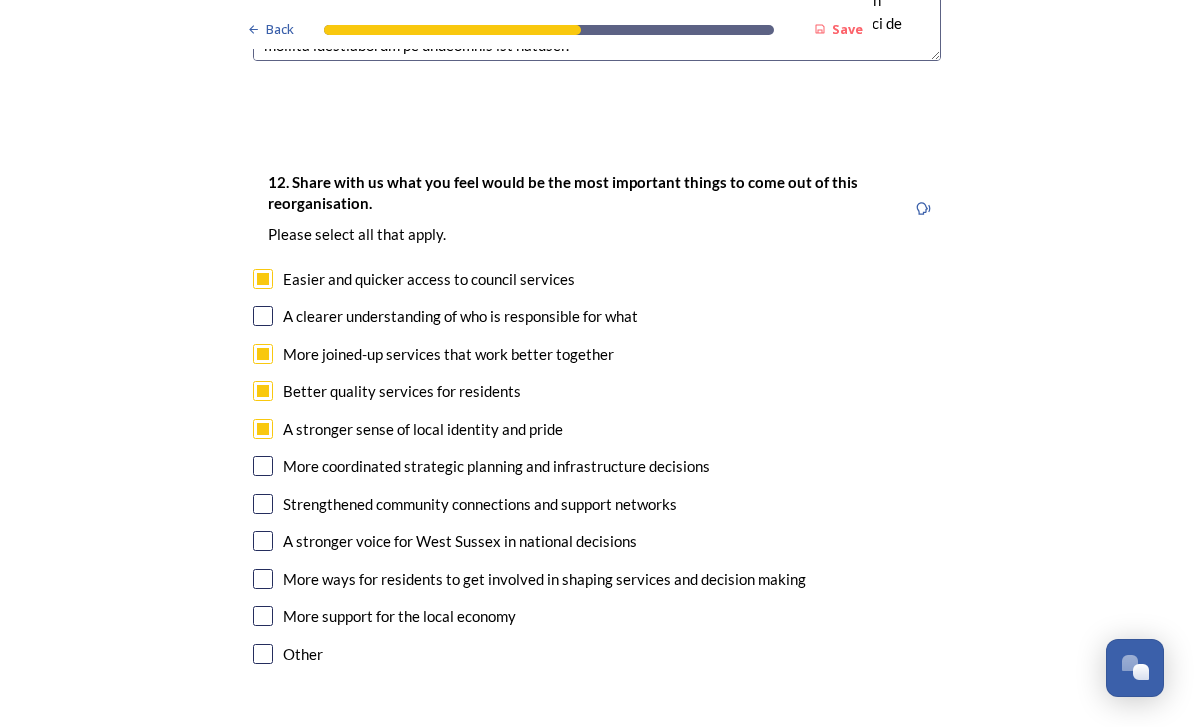 click at bounding box center (263, 466) 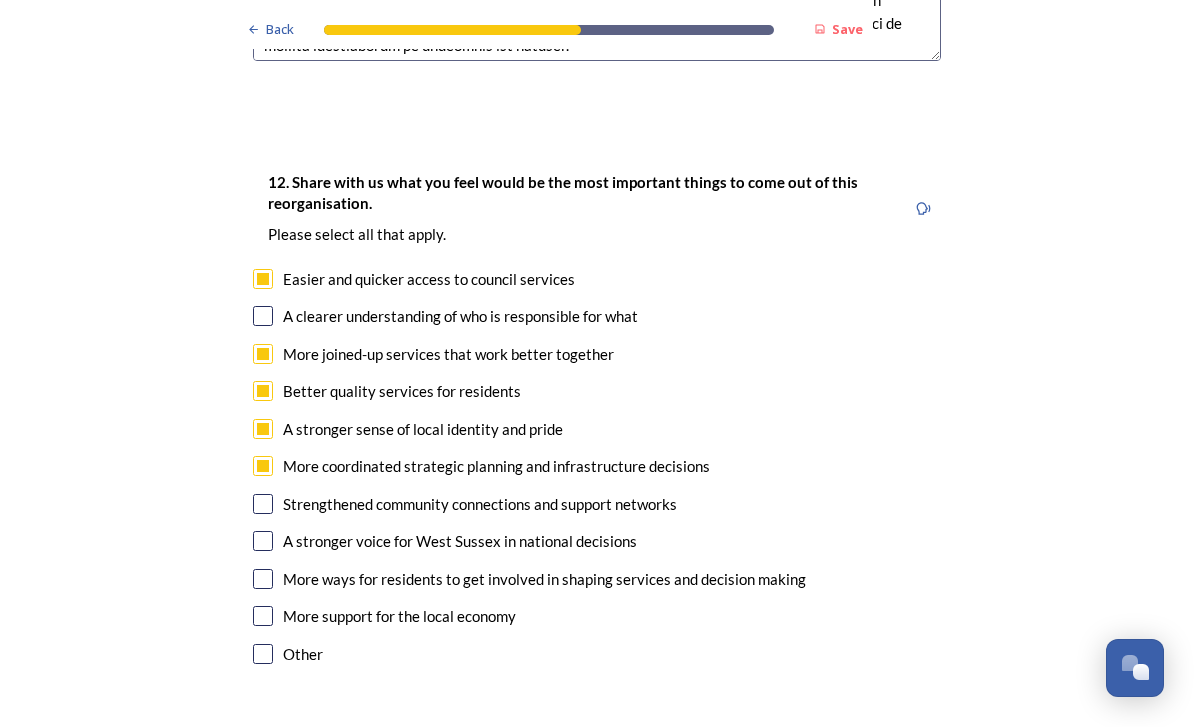 click at bounding box center [263, 616] 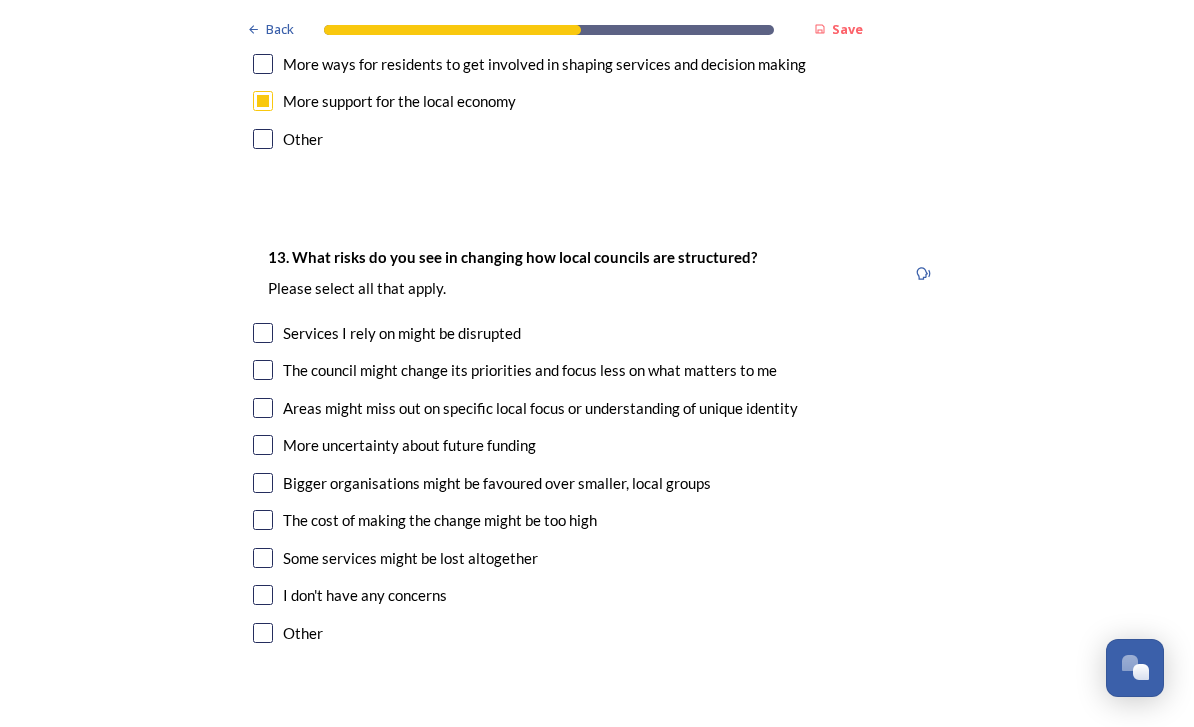 scroll, scrollTop: 3759, scrollLeft: 0, axis: vertical 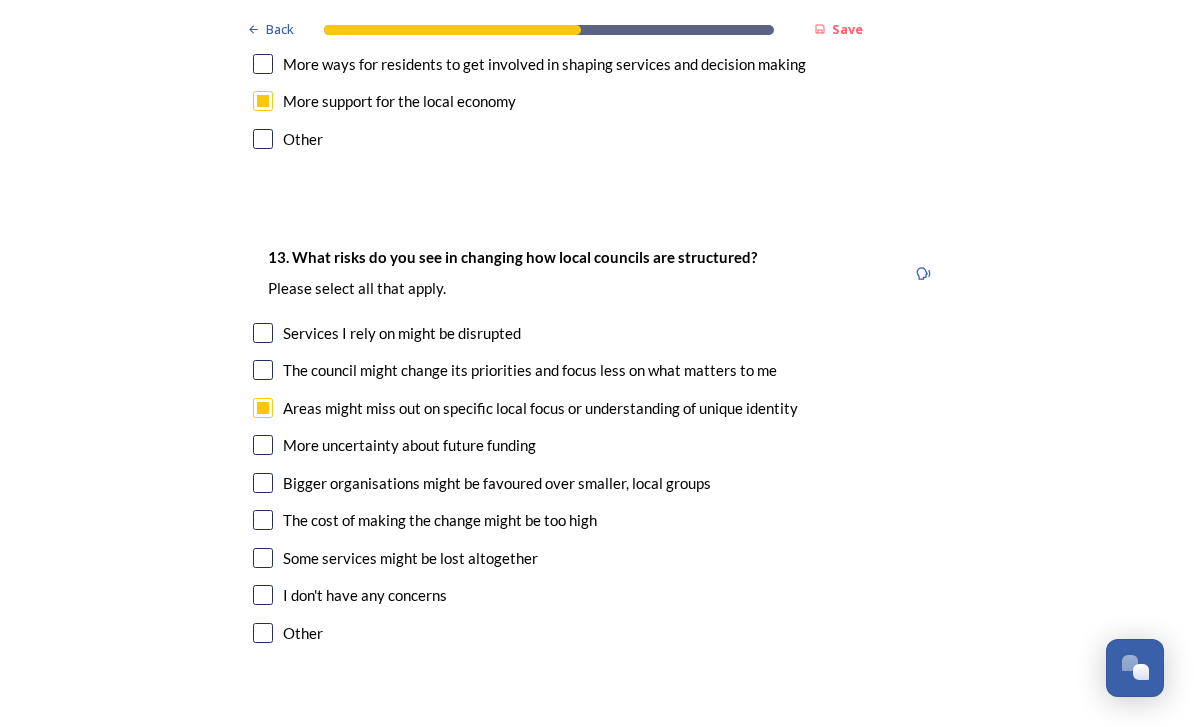 click at bounding box center (263, 558) 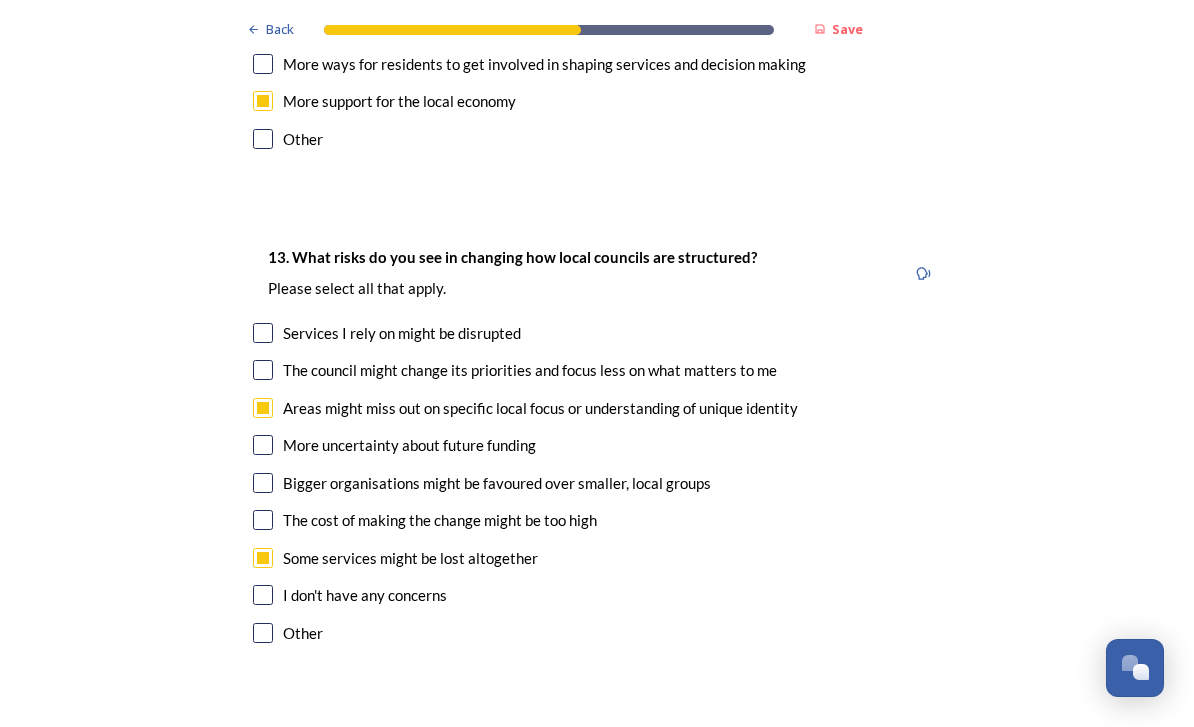 click at bounding box center [263, 633] 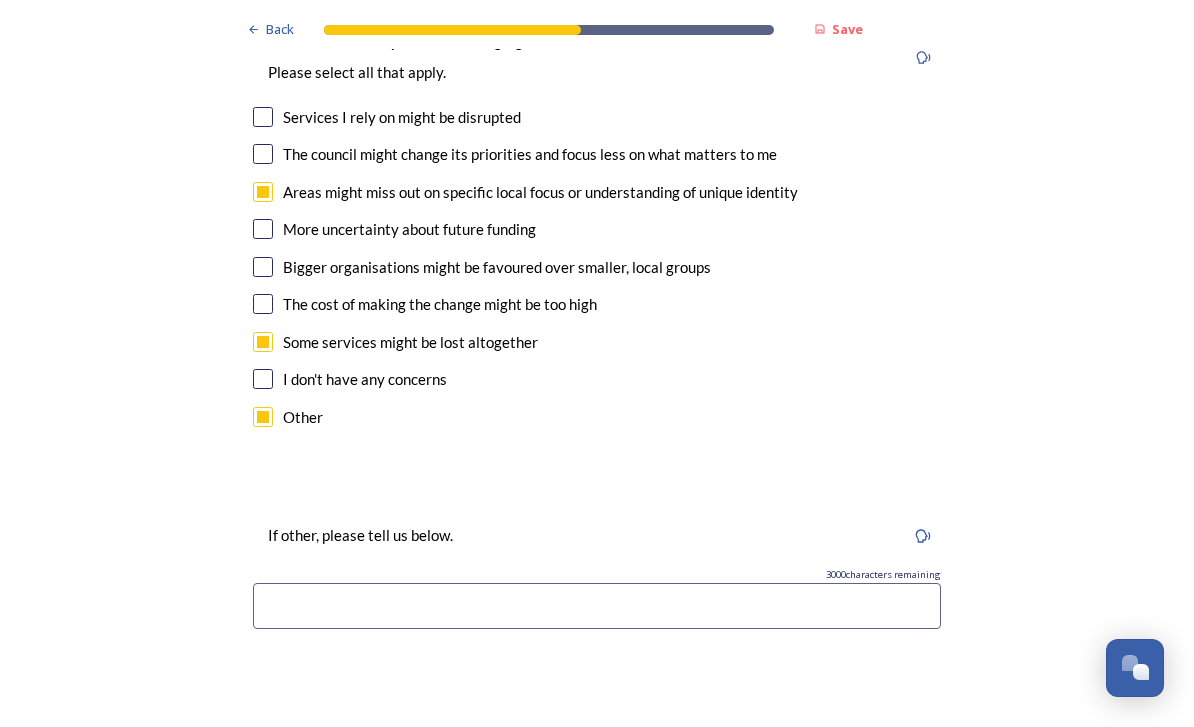 scroll, scrollTop: 3975, scrollLeft: 0, axis: vertical 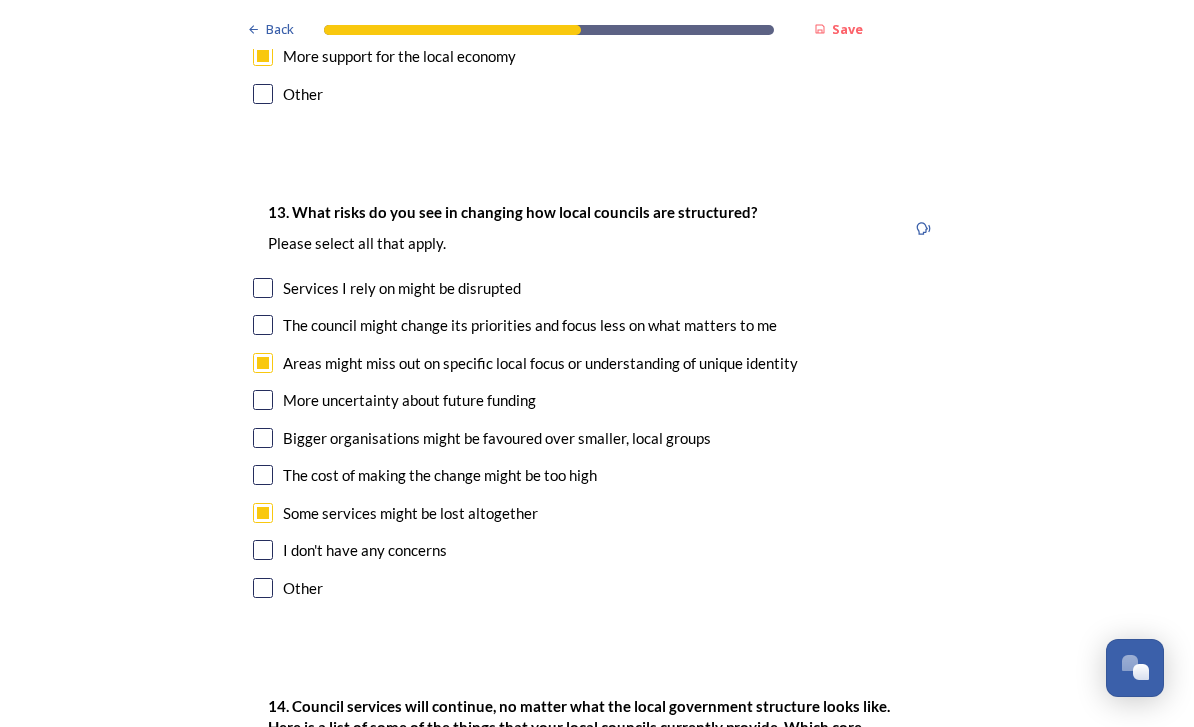 click at bounding box center (263, 325) 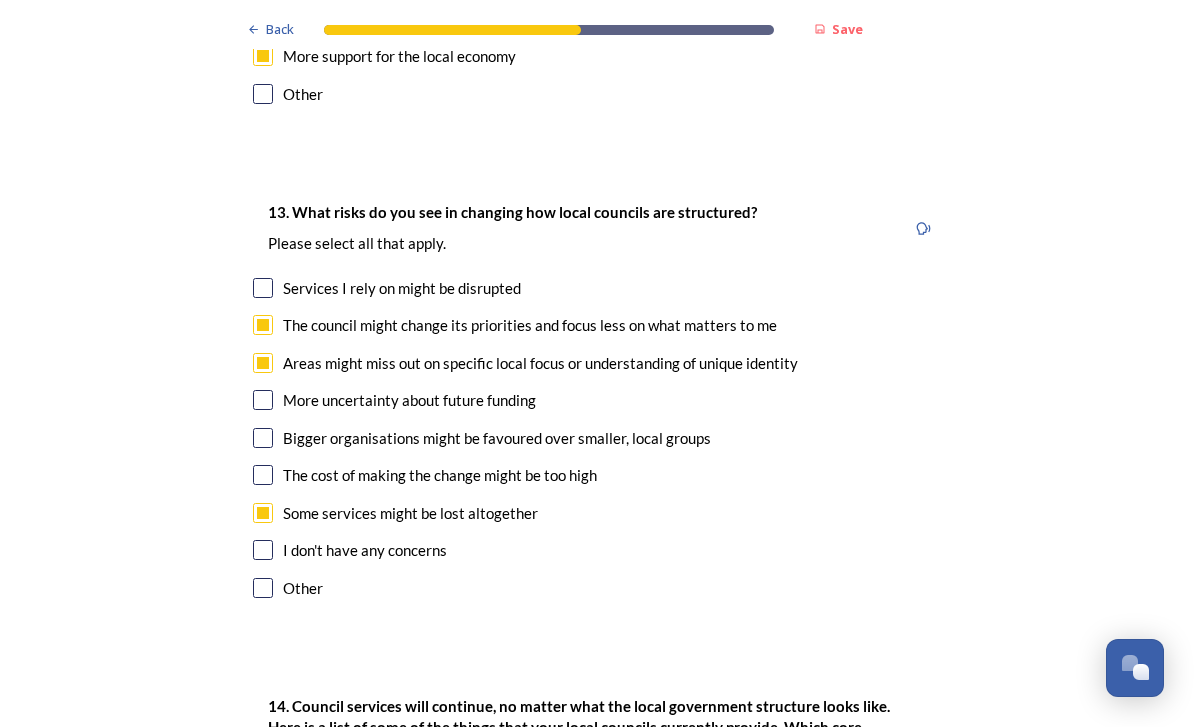 click at bounding box center (263, 400) 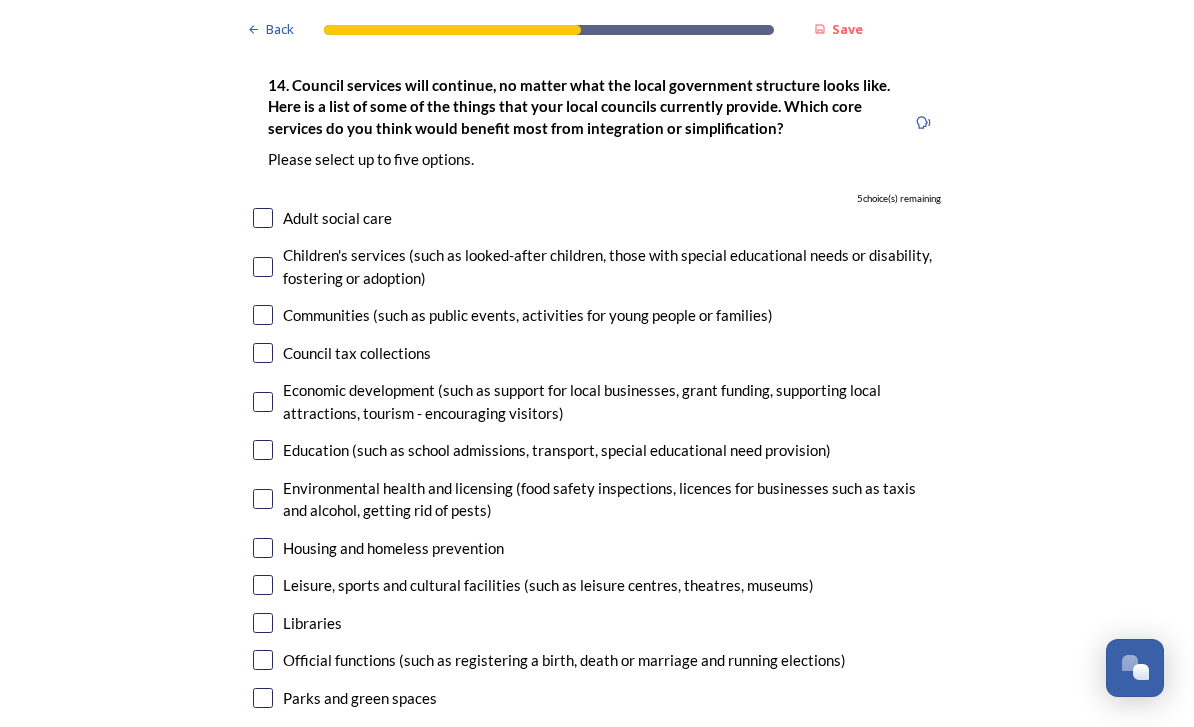 scroll, scrollTop: 4426, scrollLeft: 0, axis: vertical 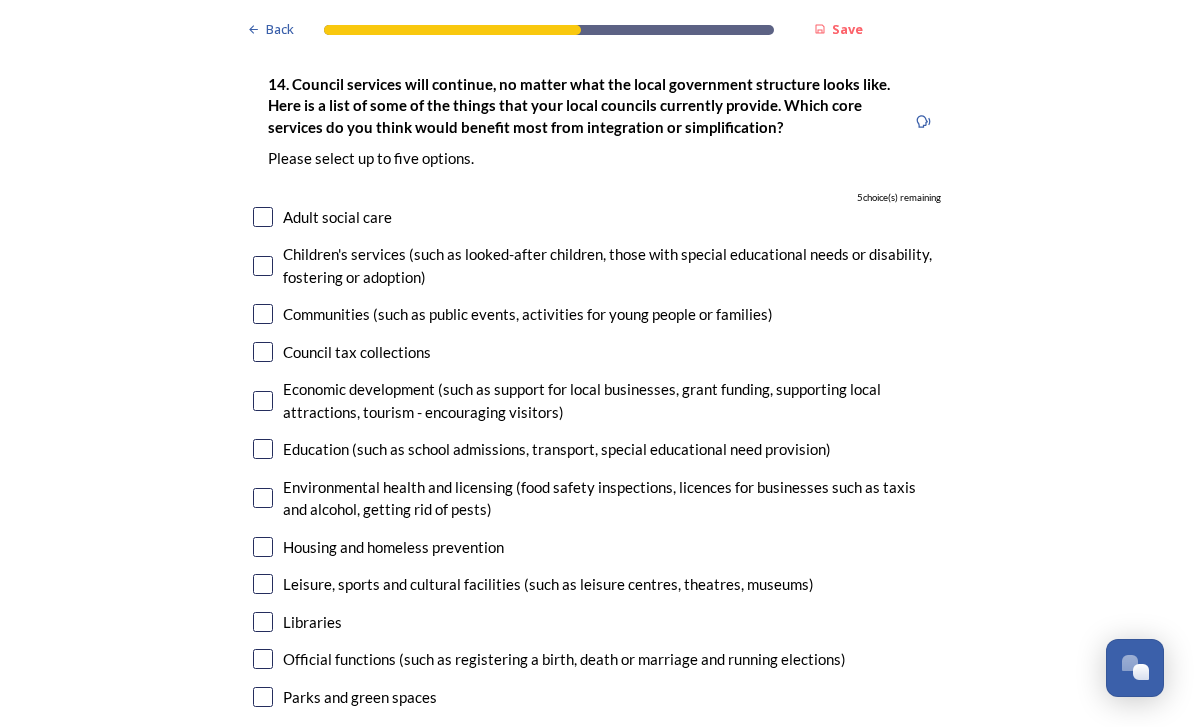 click at bounding box center [263, 217] 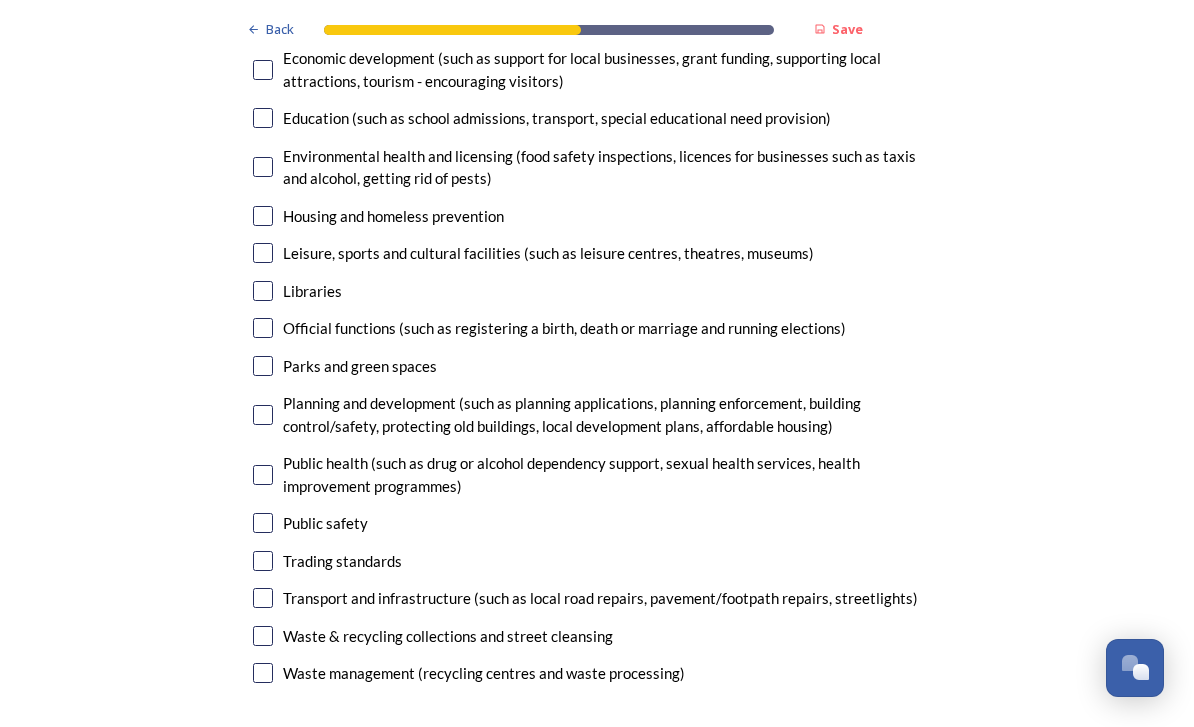scroll, scrollTop: 4757, scrollLeft: 0, axis: vertical 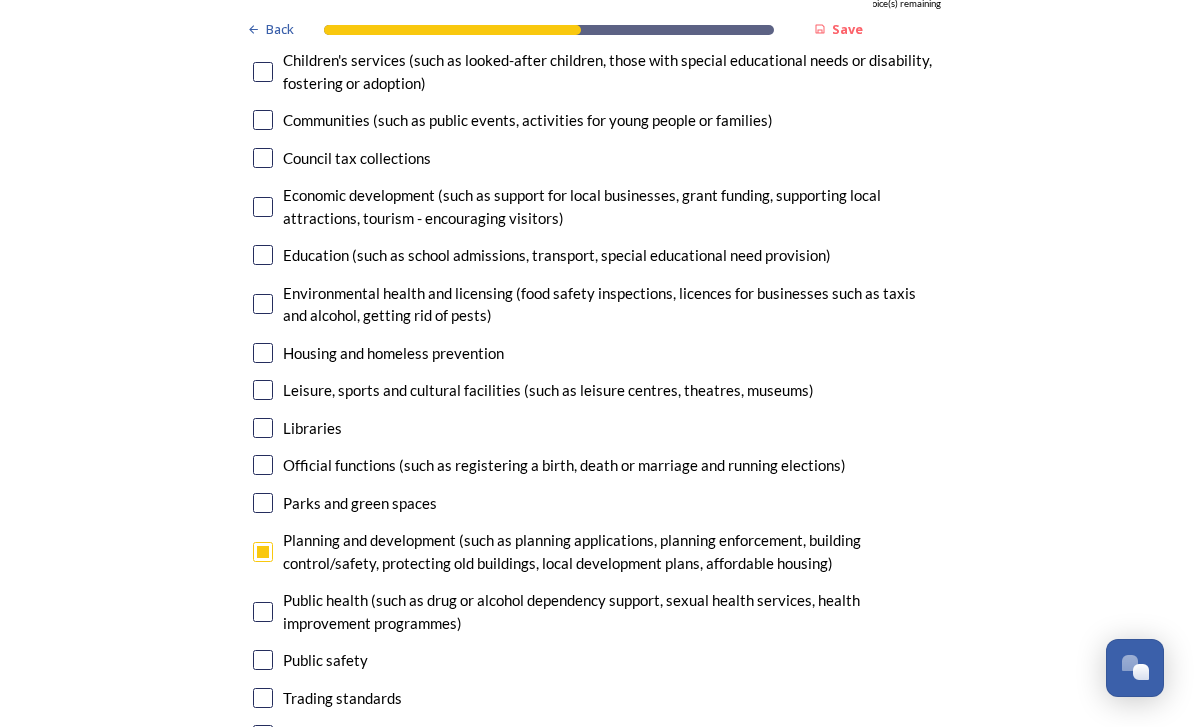click at bounding box center [263, 207] 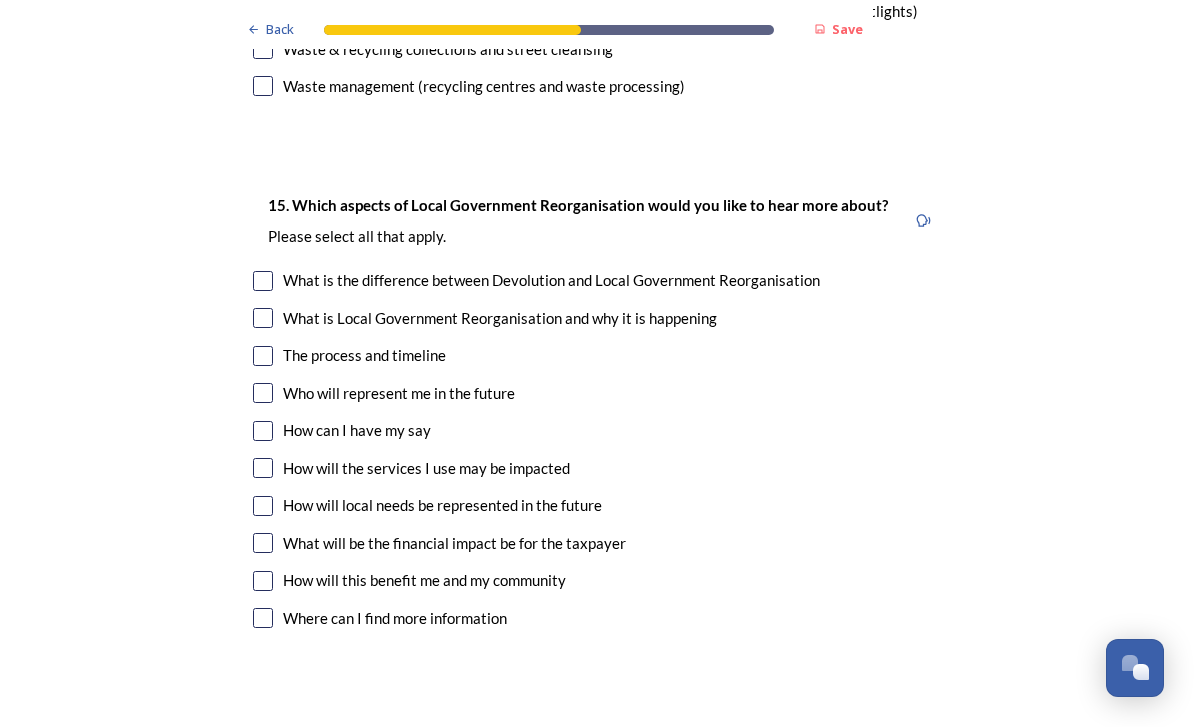 scroll, scrollTop: 5344, scrollLeft: 0, axis: vertical 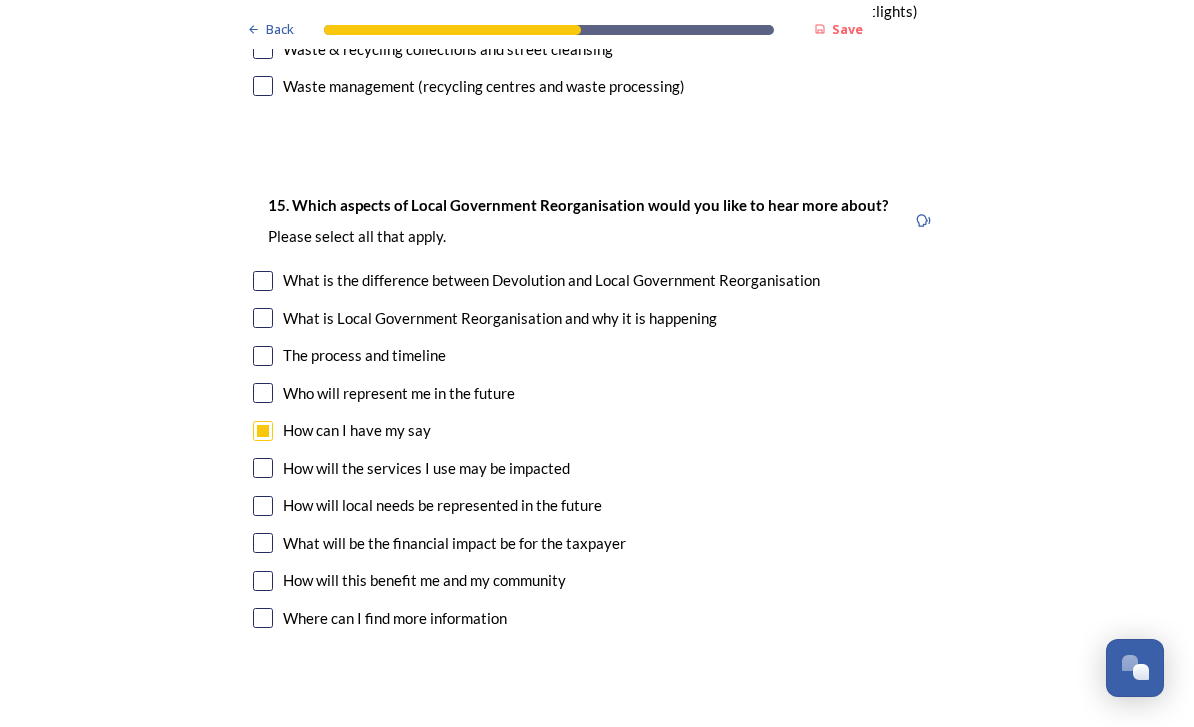 click at bounding box center [263, 468] 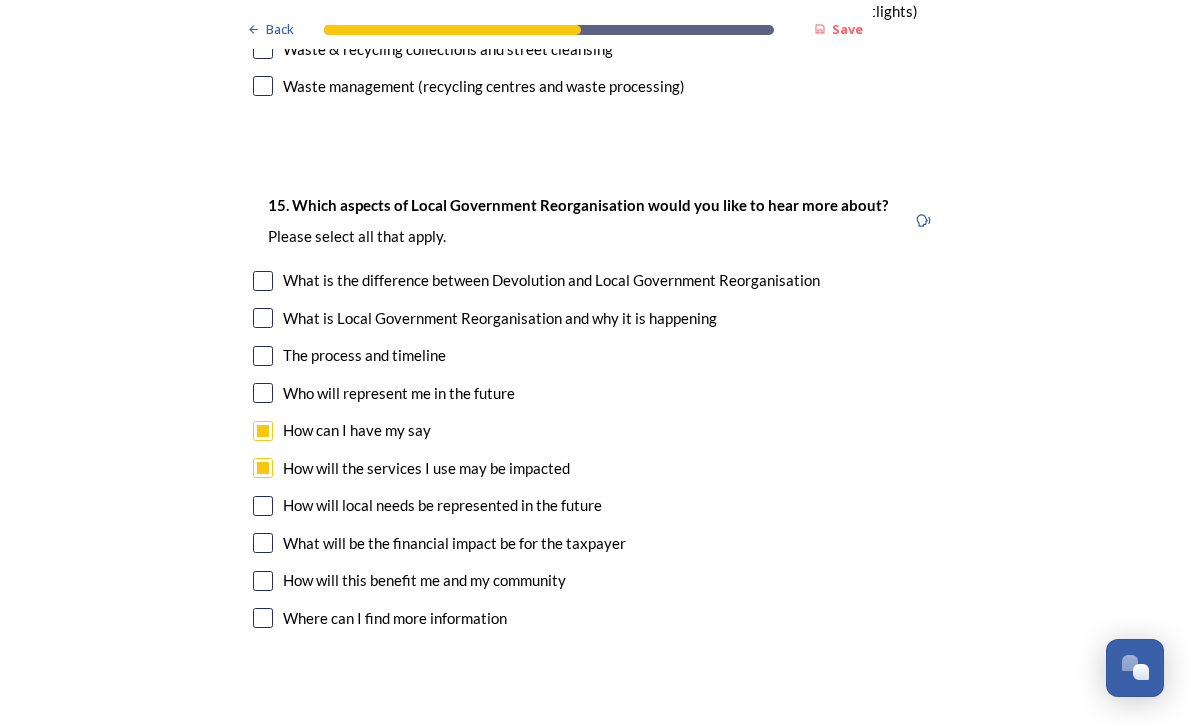 click on "How will local needs be represented in the future" at bounding box center (597, 505) 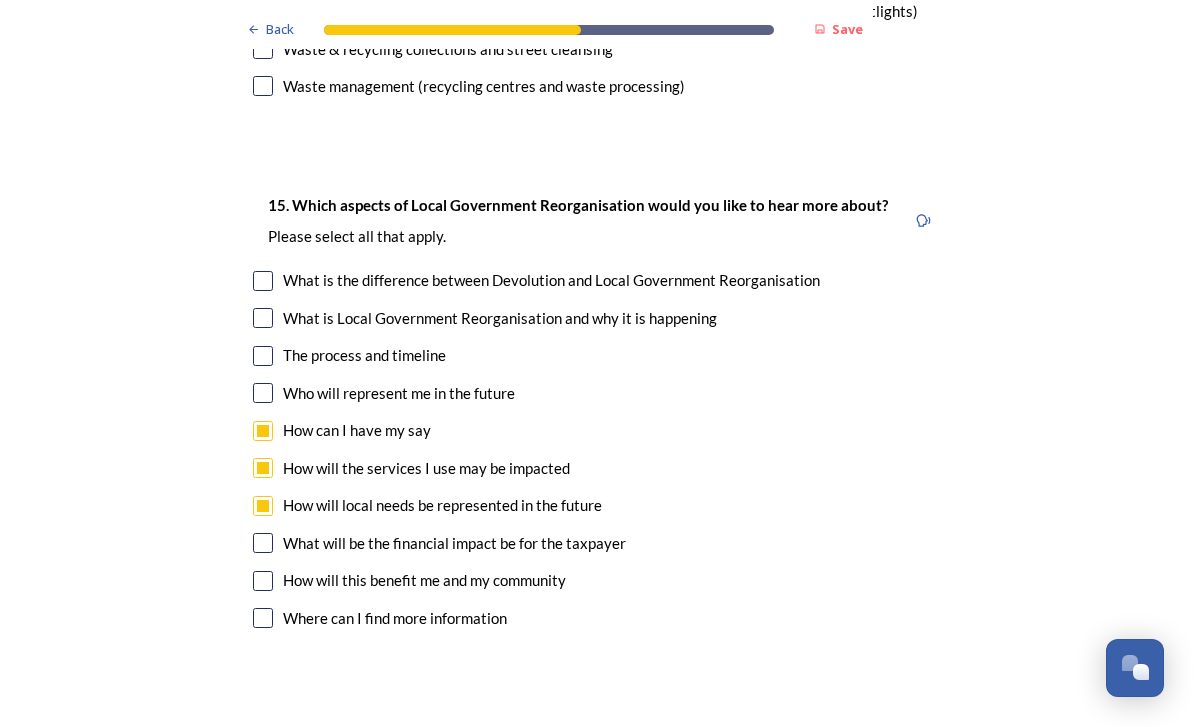 click at bounding box center (263, 393) 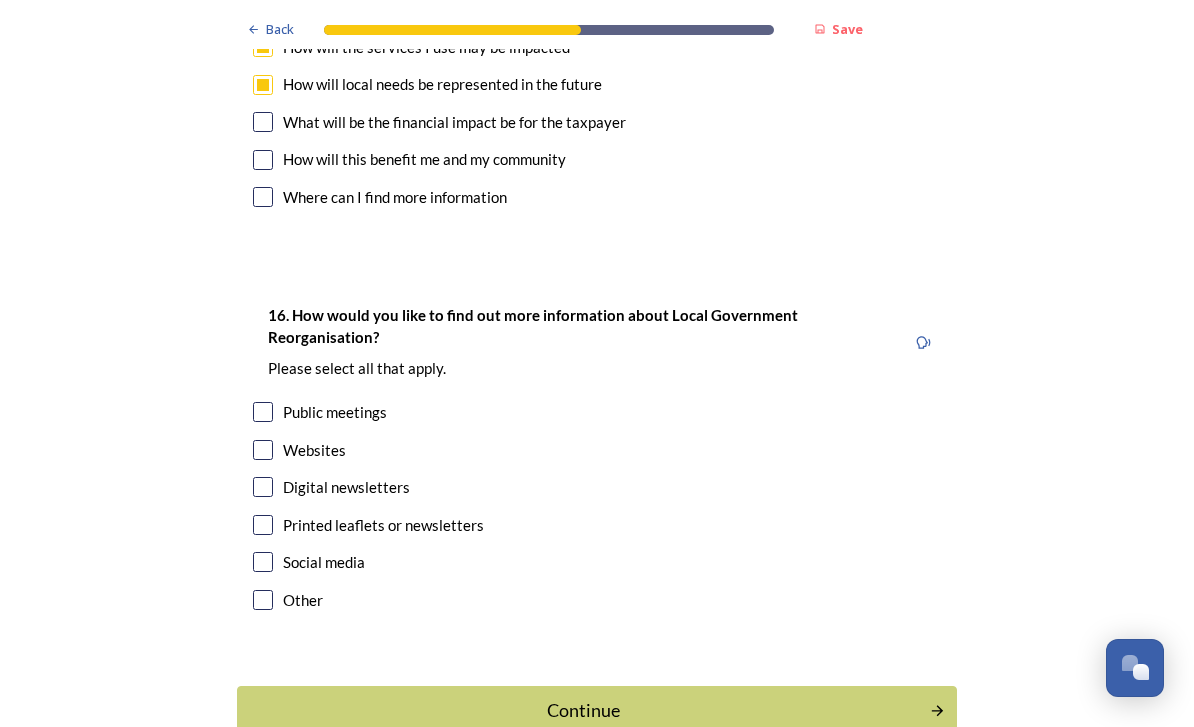 scroll, scrollTop: 5765, scrollLeft: 0, axis: vertical 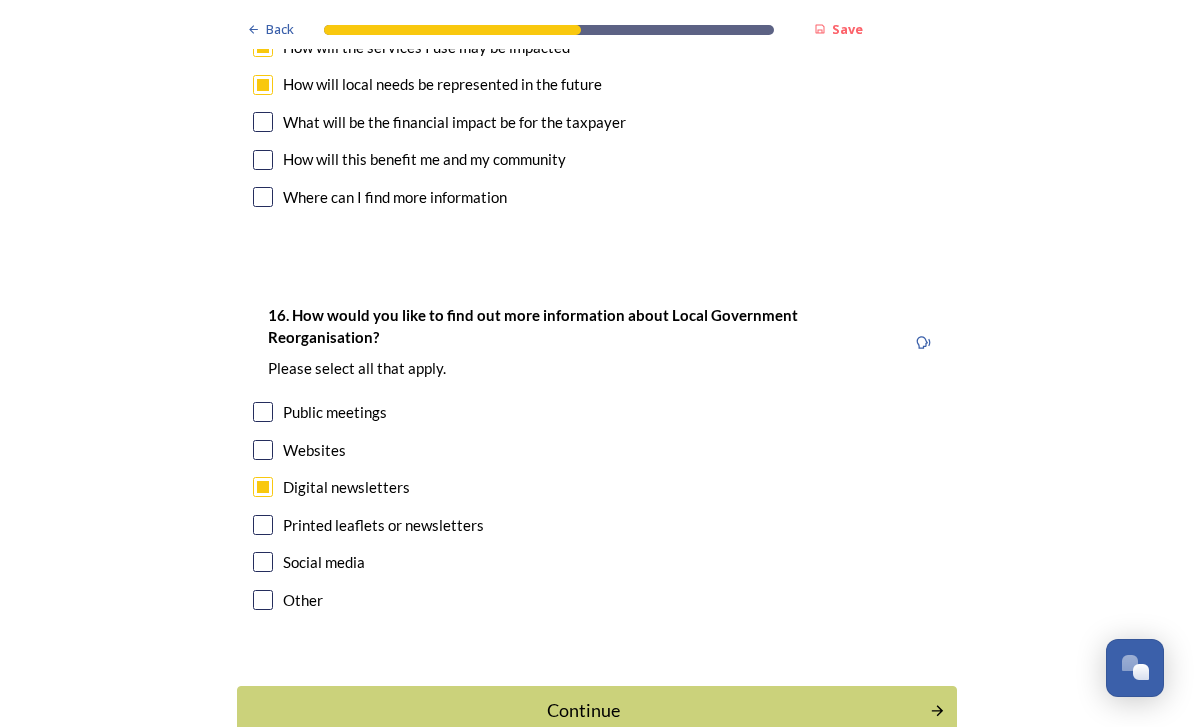 click at bounding box center (263, 450) 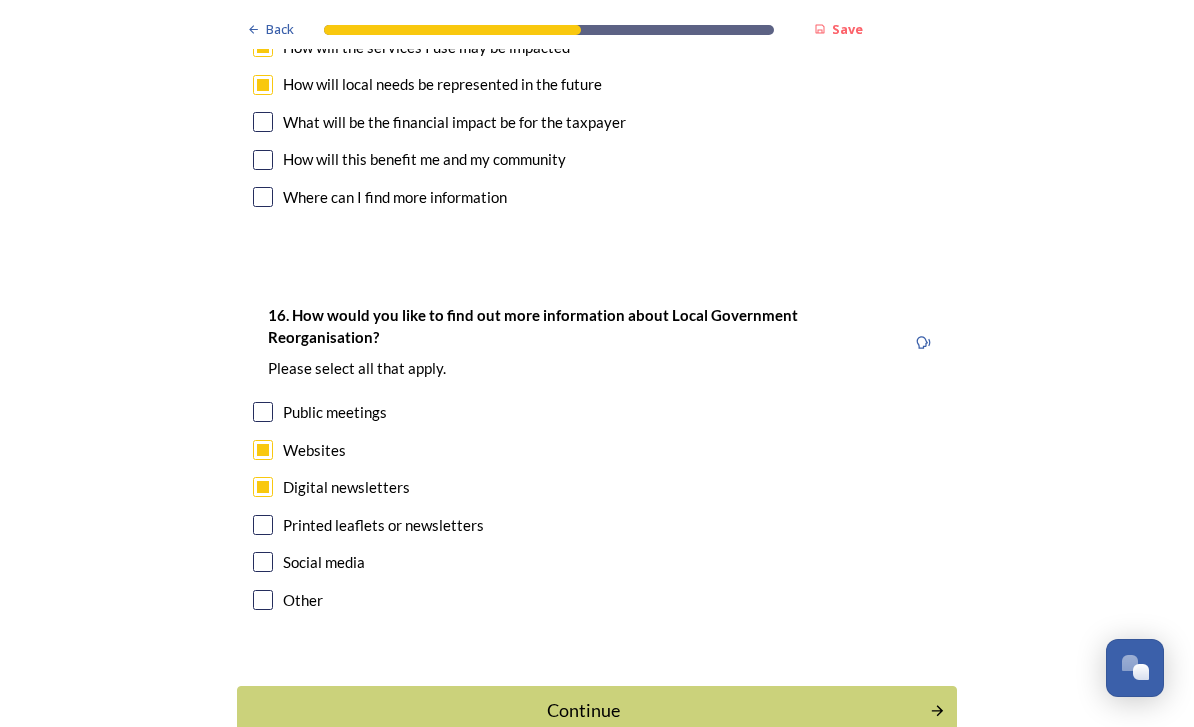 click on "Continue" at bounding box center [583, 710] 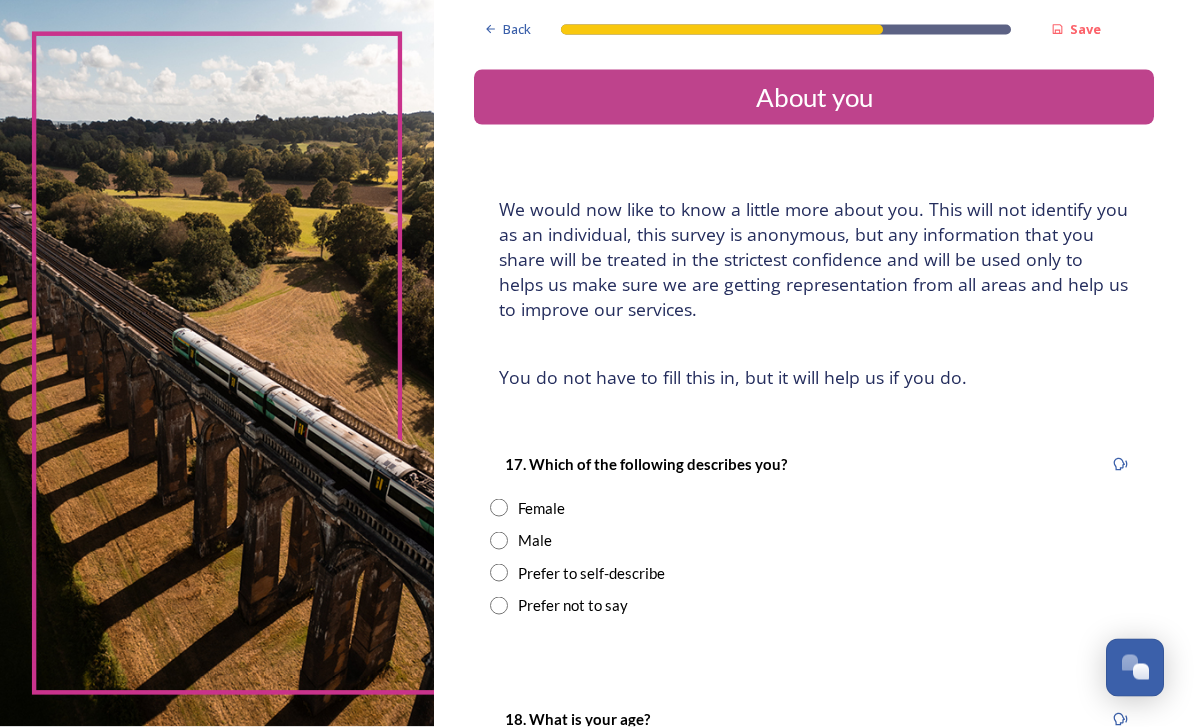scroll, scrollTop: 0, scrollLeft: 0, axis: both 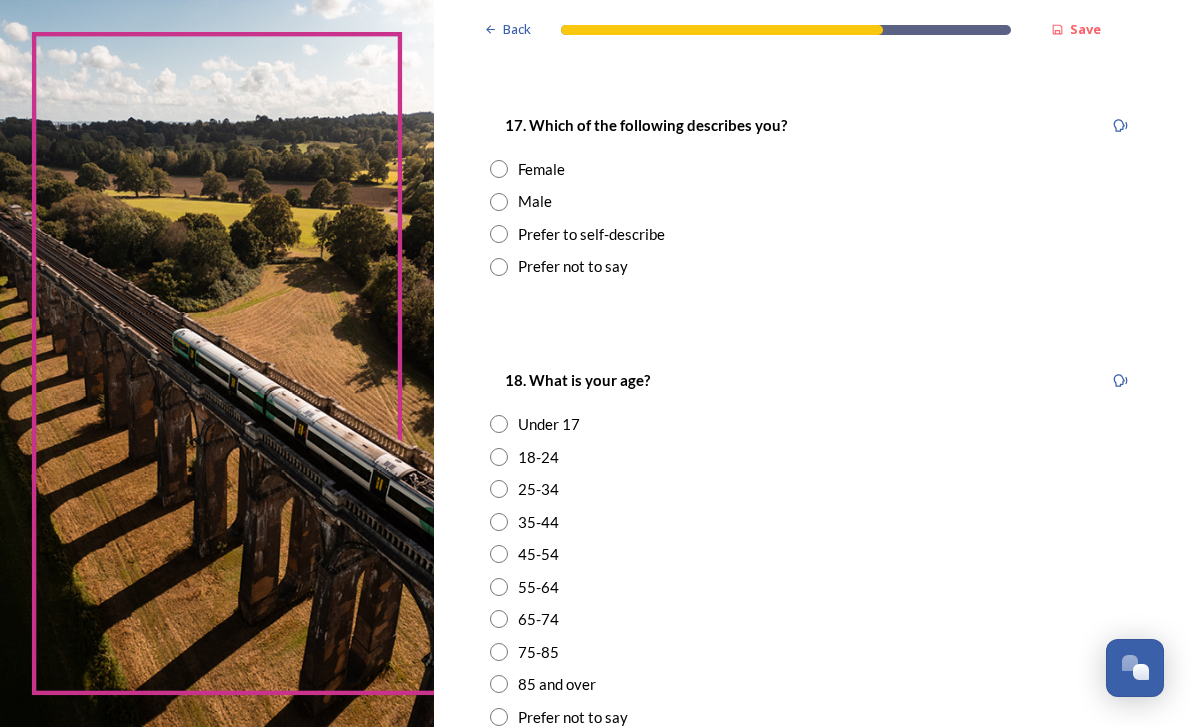 click on "Male" at bounding box center (814, 201) 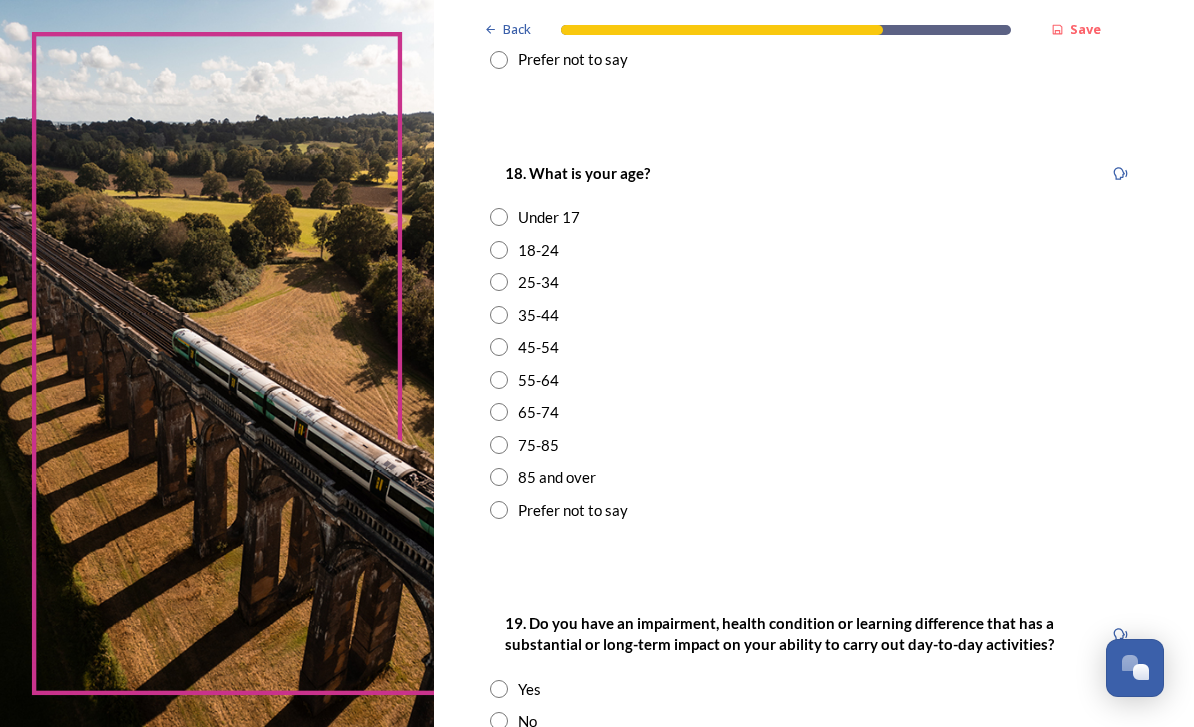 scroll, scrollTop: 546, scrollLeft: 0, axis: vertical 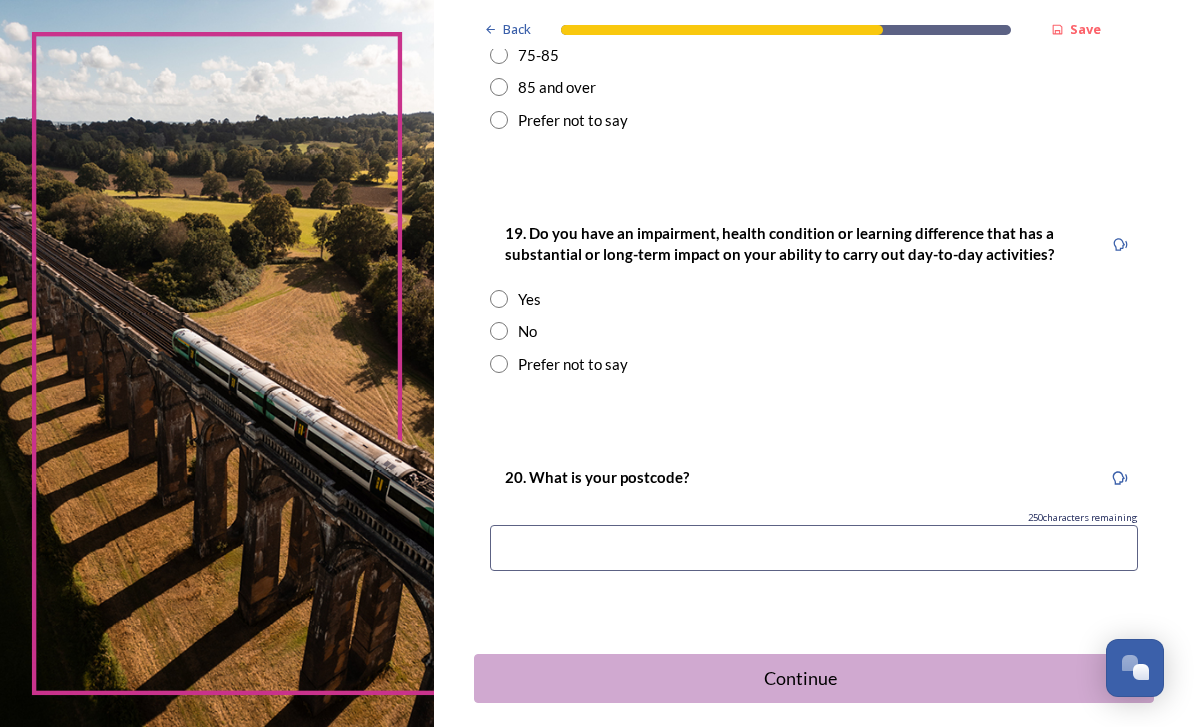 click at bounding box center [499, 331] 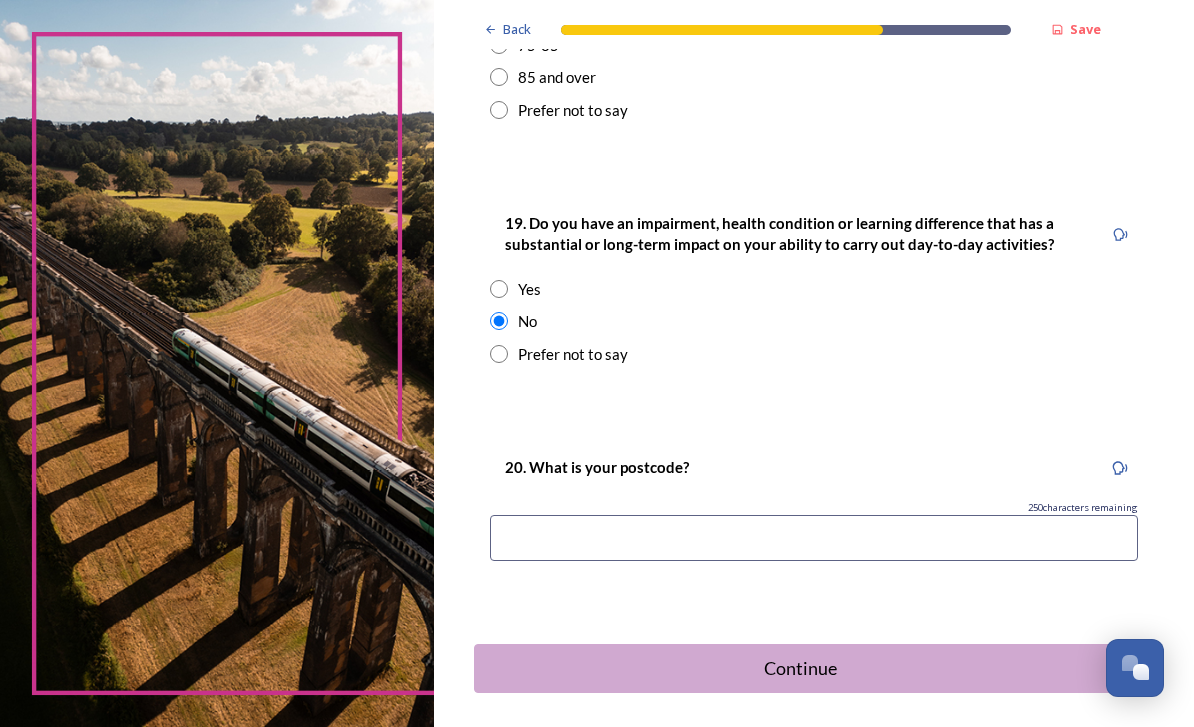 scroll, scrollTop: 945, scrollLeft: 0, axis: vertical 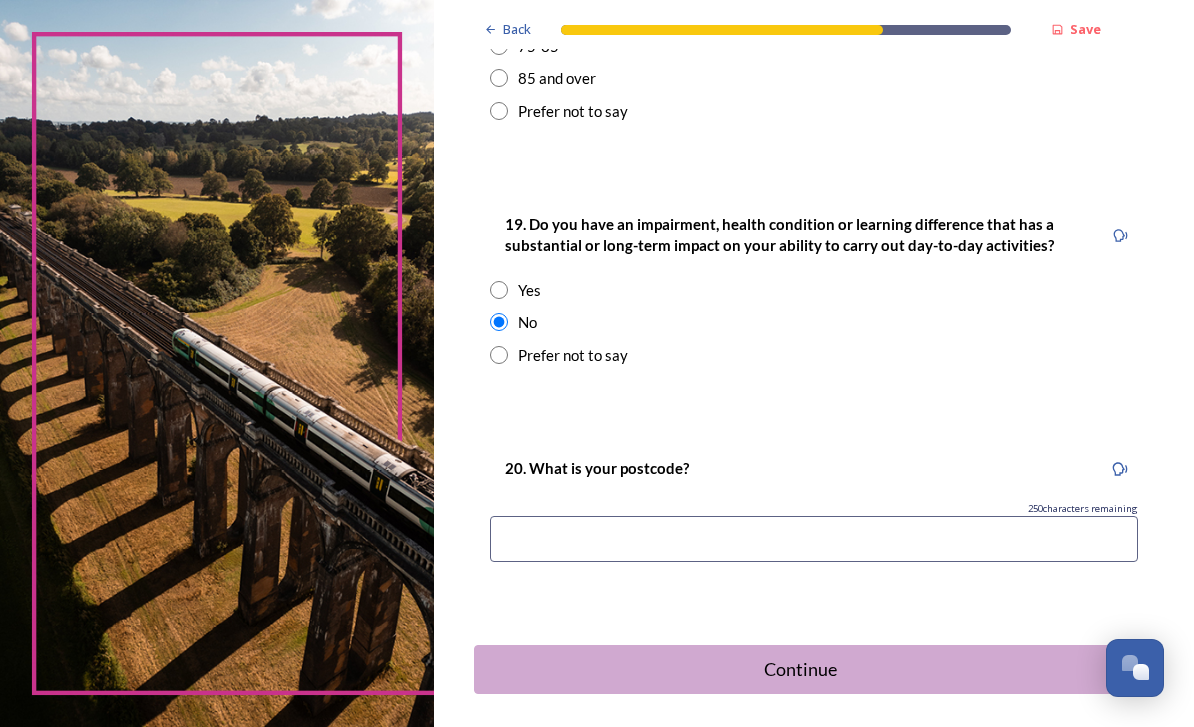 click at bounding box center [814, 539] 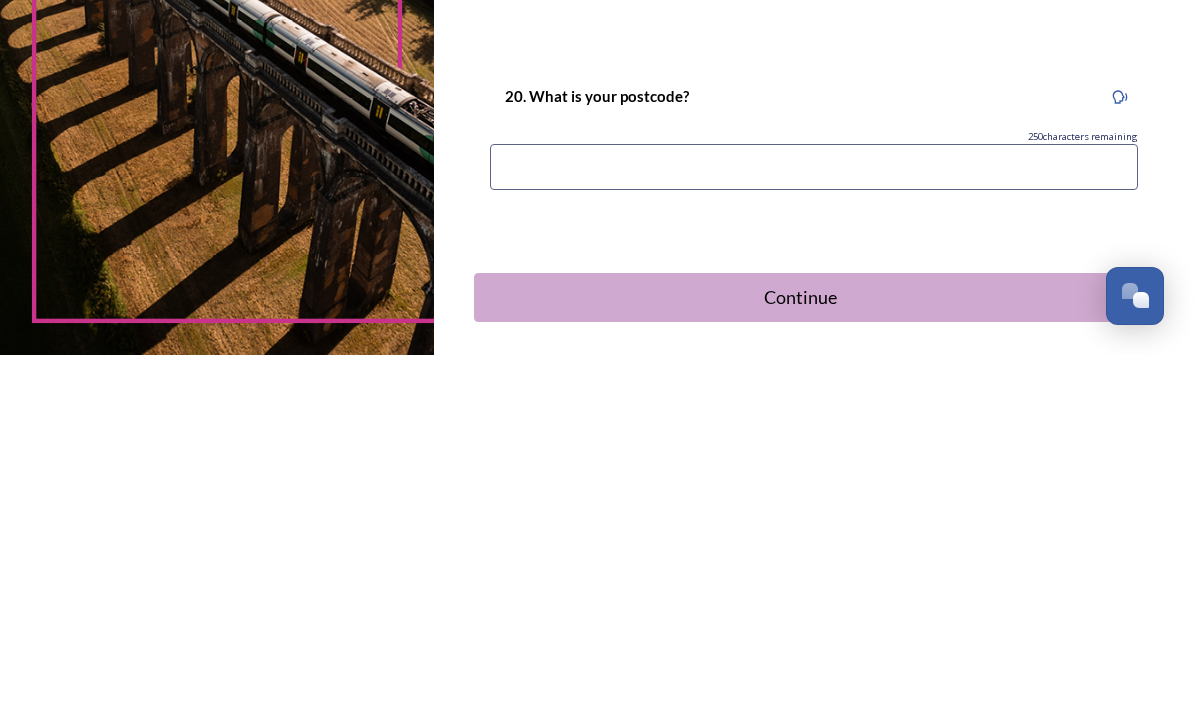 type on "[POSTAL CODE]" 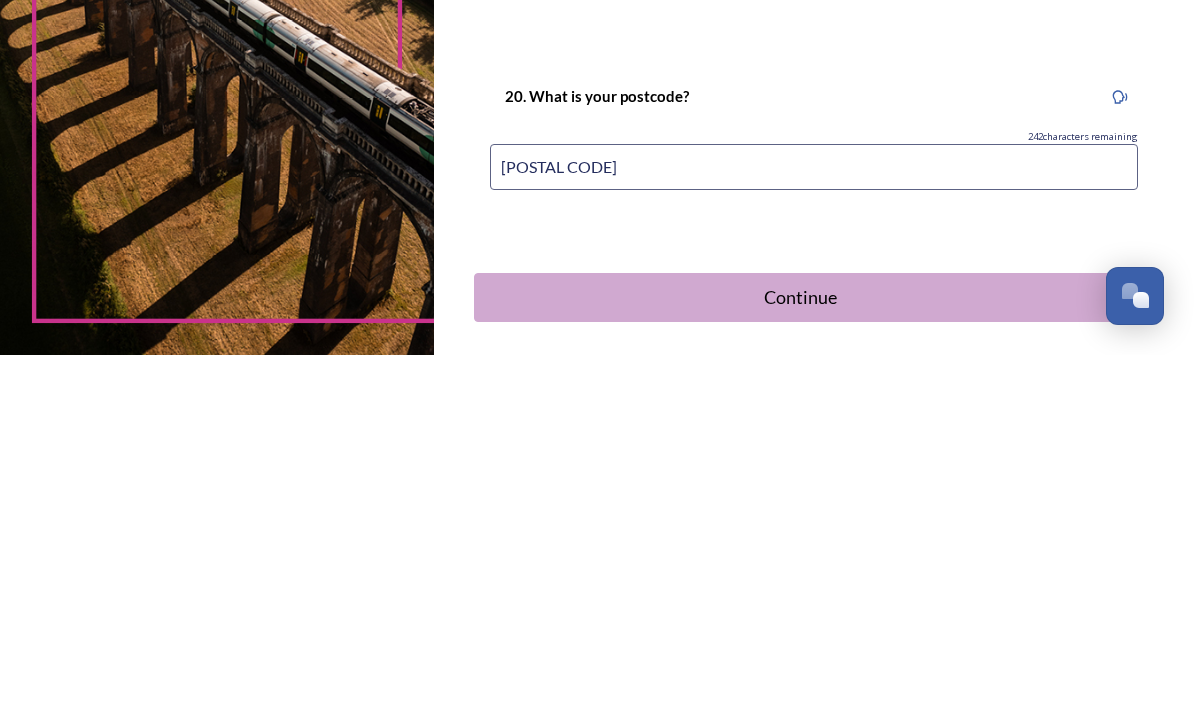 scroll, scrollTop: 64, scrollLeft: 0, axis: vertical 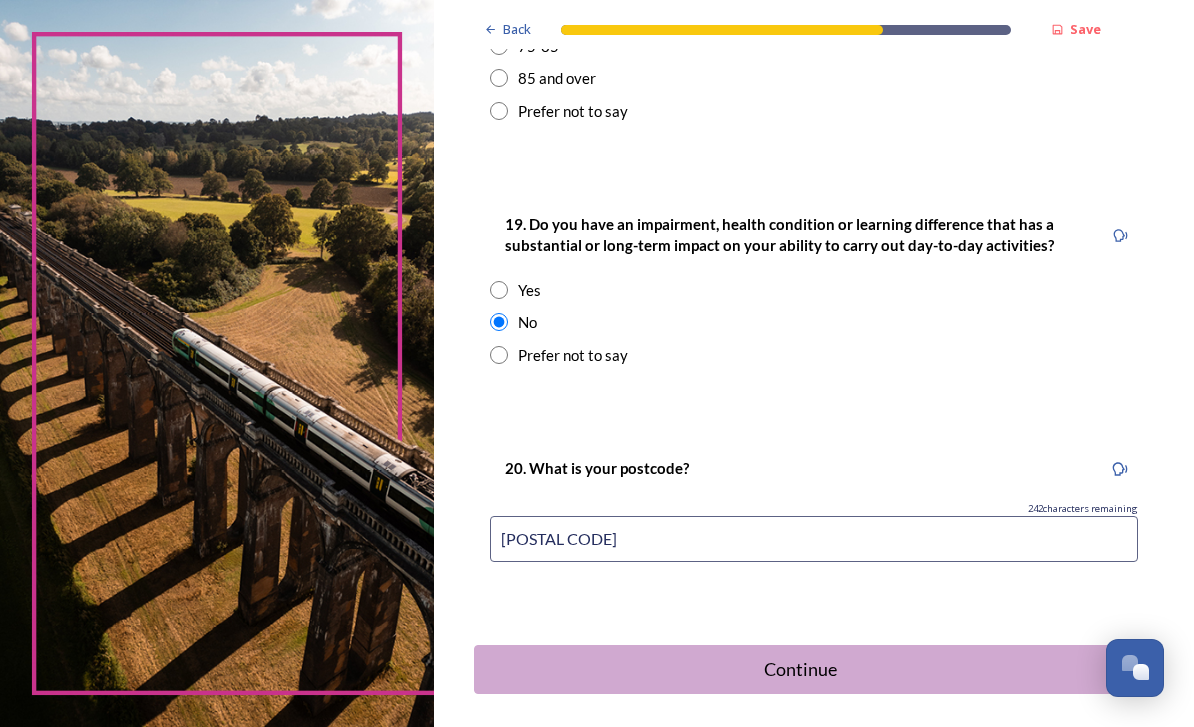 click on "Continue" at bounding box center (800, 669) 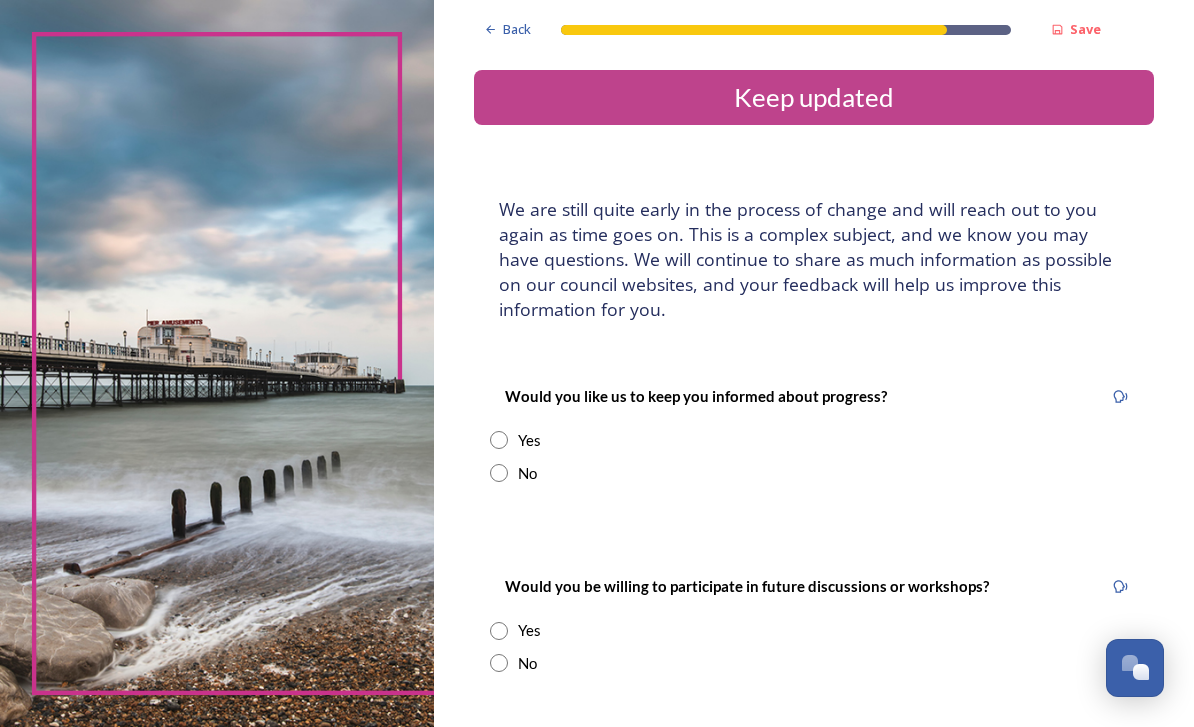scroll, scrollTop: 0, scrollLeft: 0, axis: both 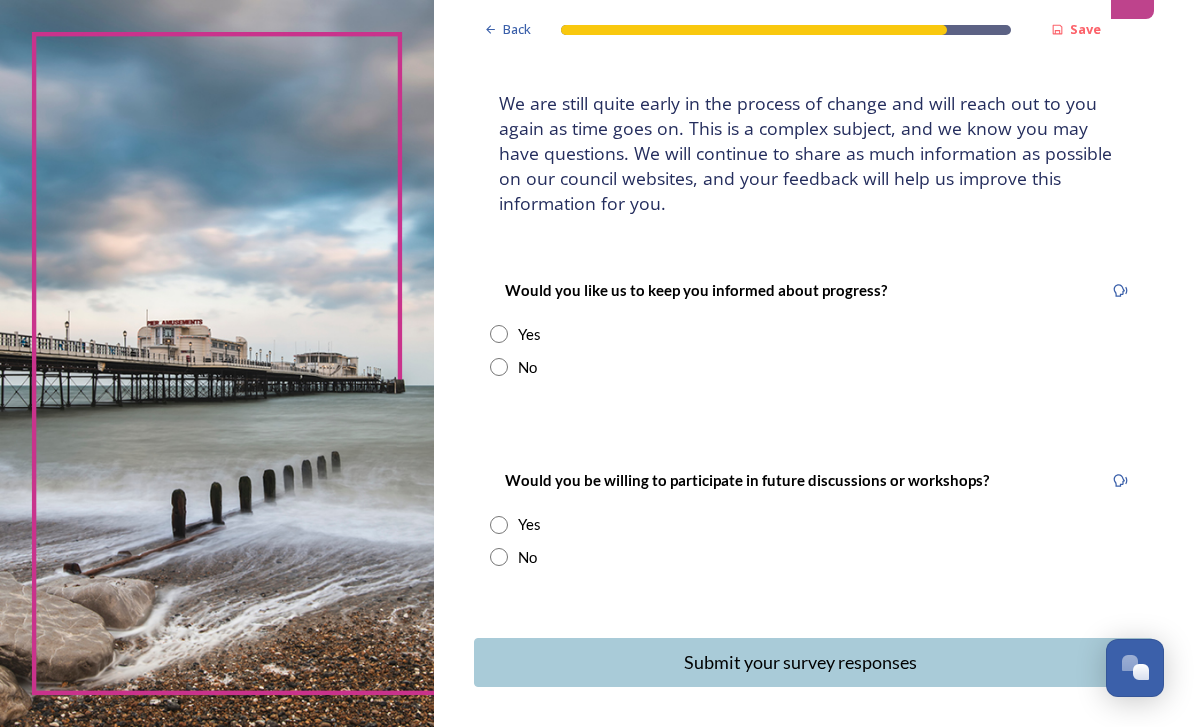 click at bounding box center [499, 334] 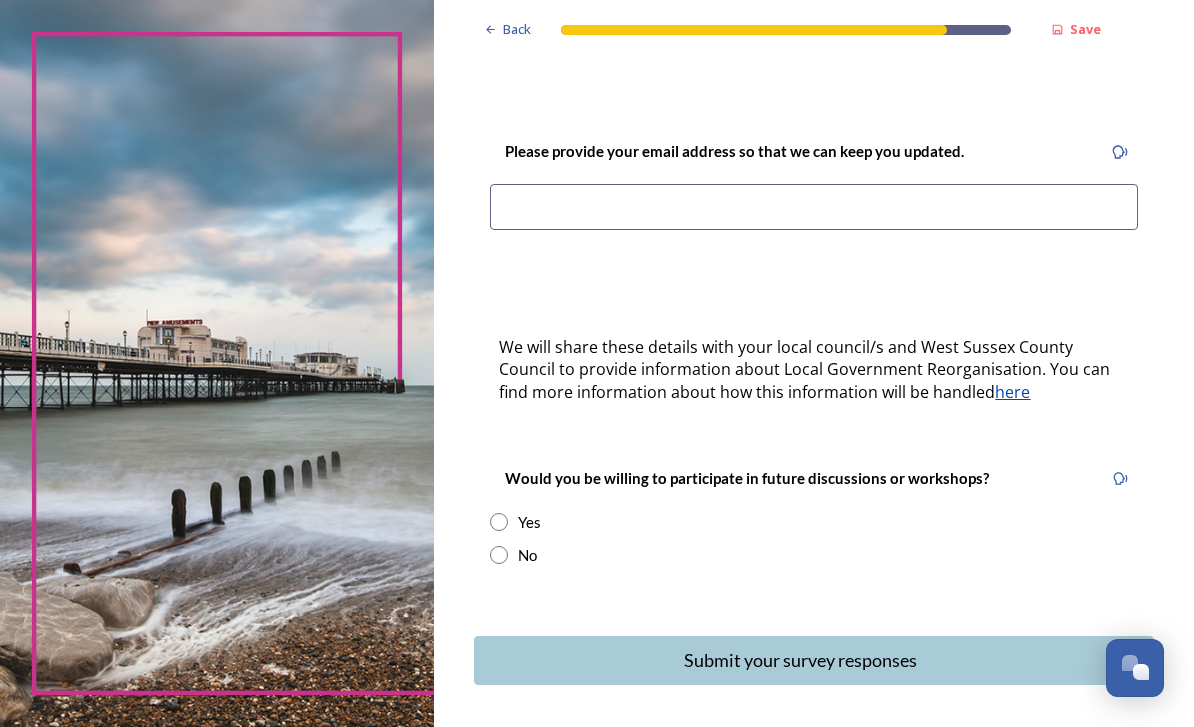 scroll, scrollTop: 433, scrollLeft: 0, axis: vertical 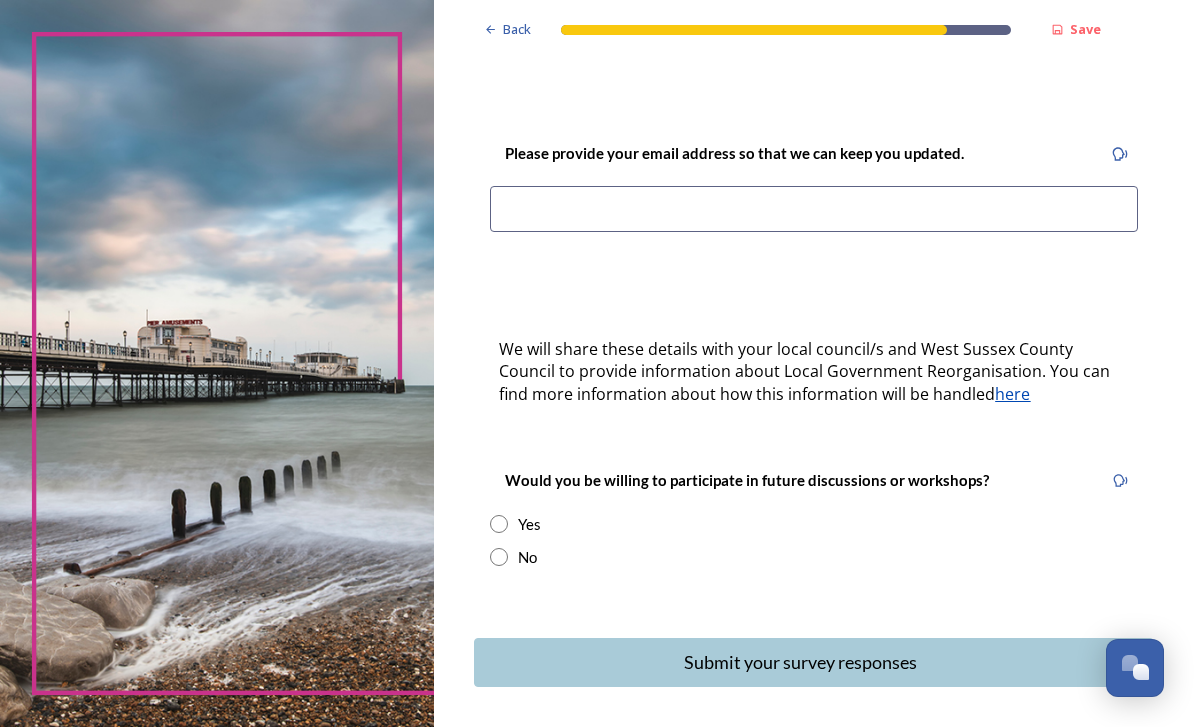 click at bounding box center [814, 209] 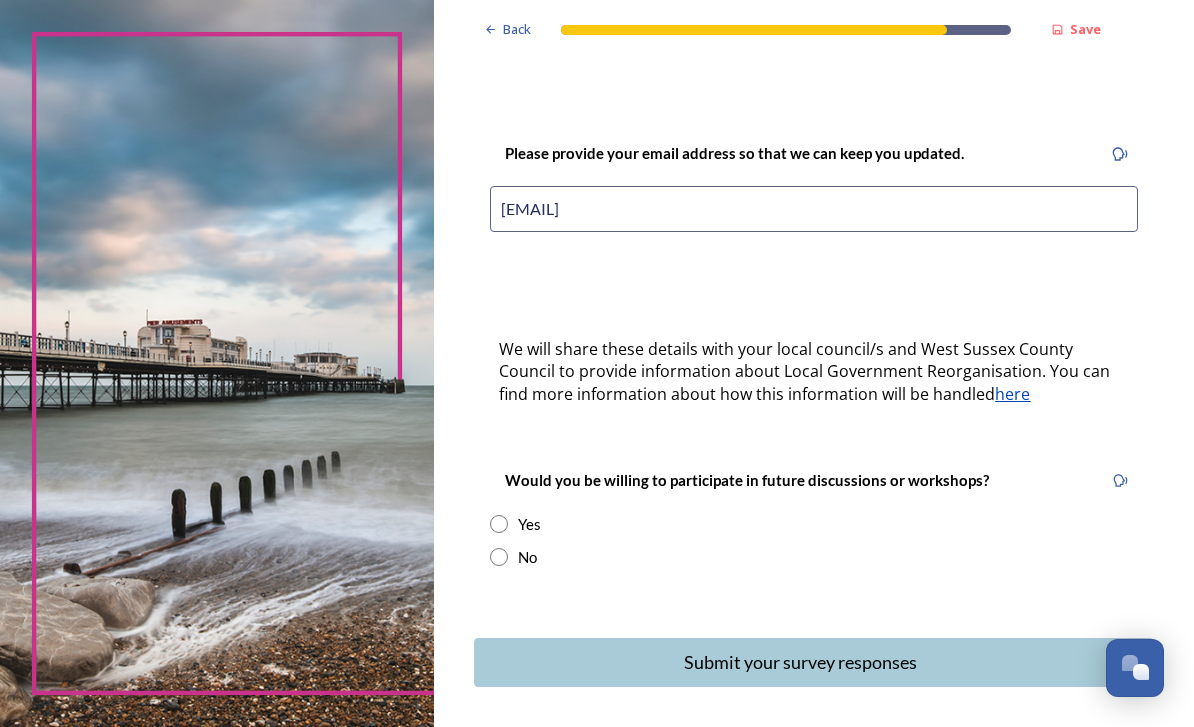 type on "[EMAIL]" 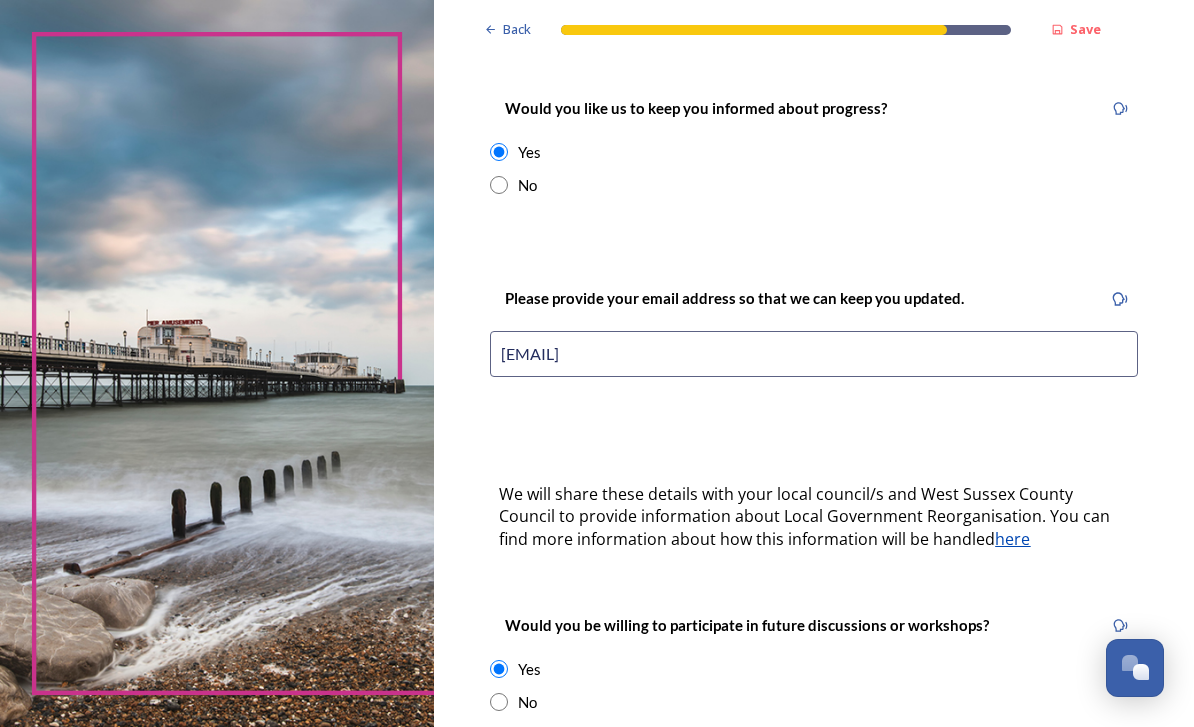 scroll, scrollTop: 288, scrollLeft: 0, axis: vertical 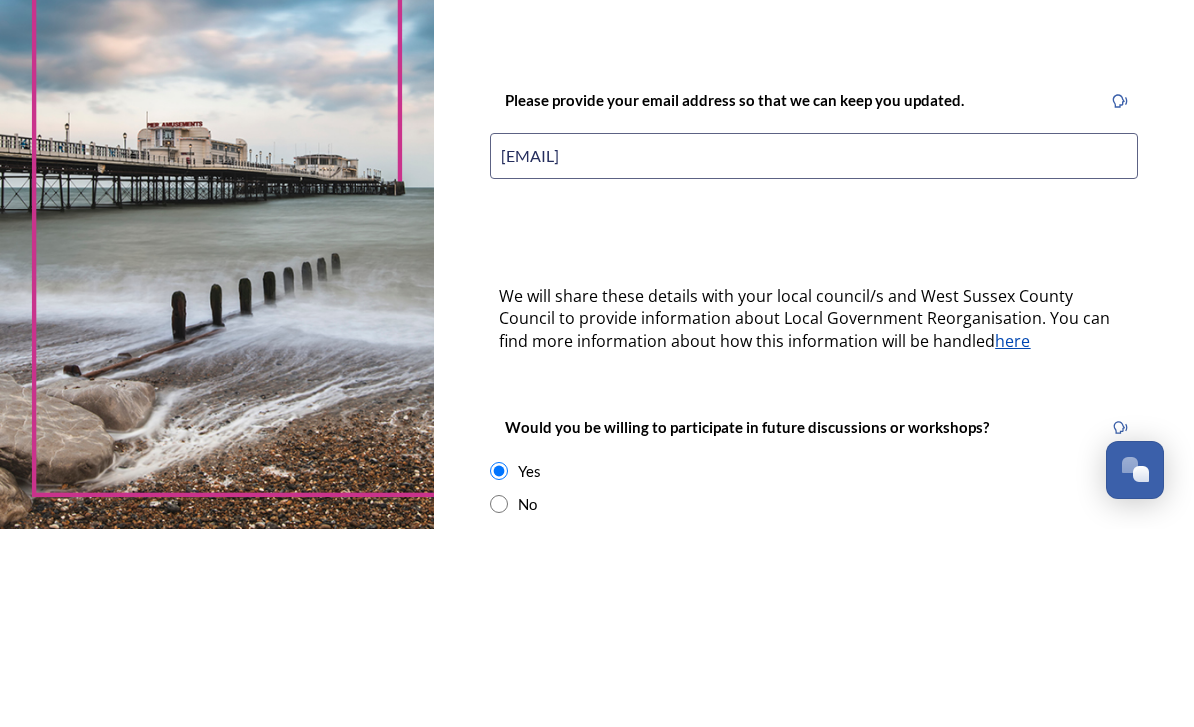 click on "[EMAIL]" at bounding box center [814, 354] 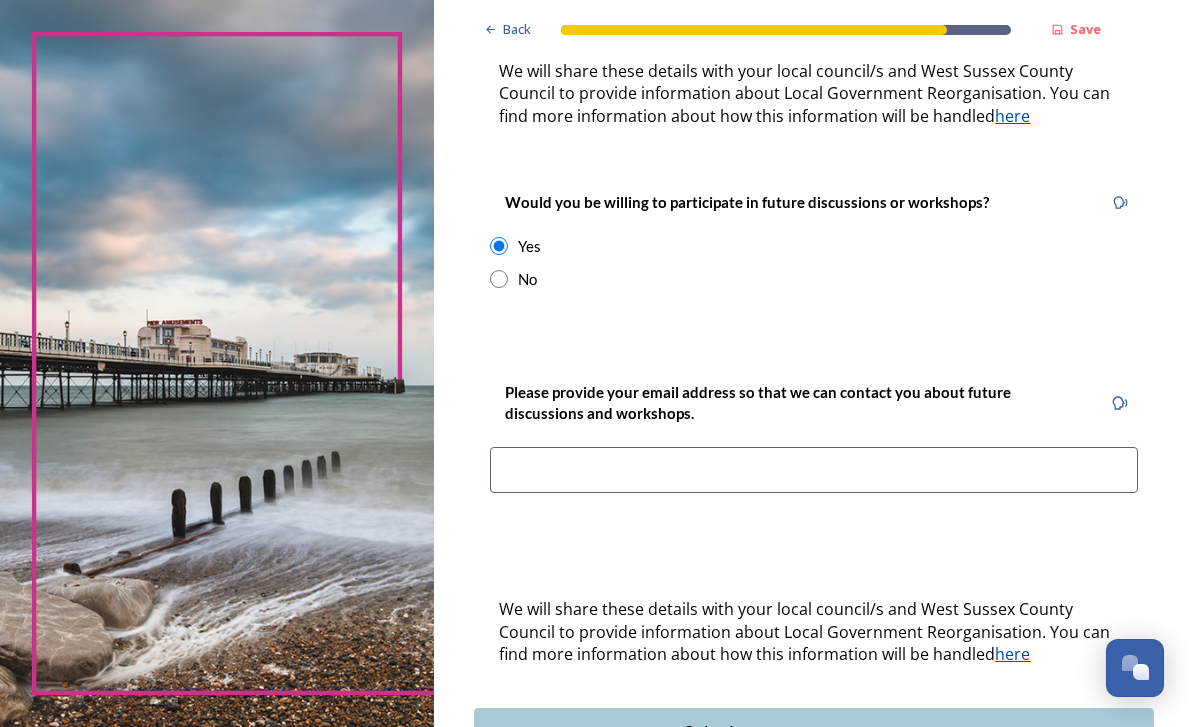 scroll, scrollTop: 711, scrollLeft: 0, axis: vertical 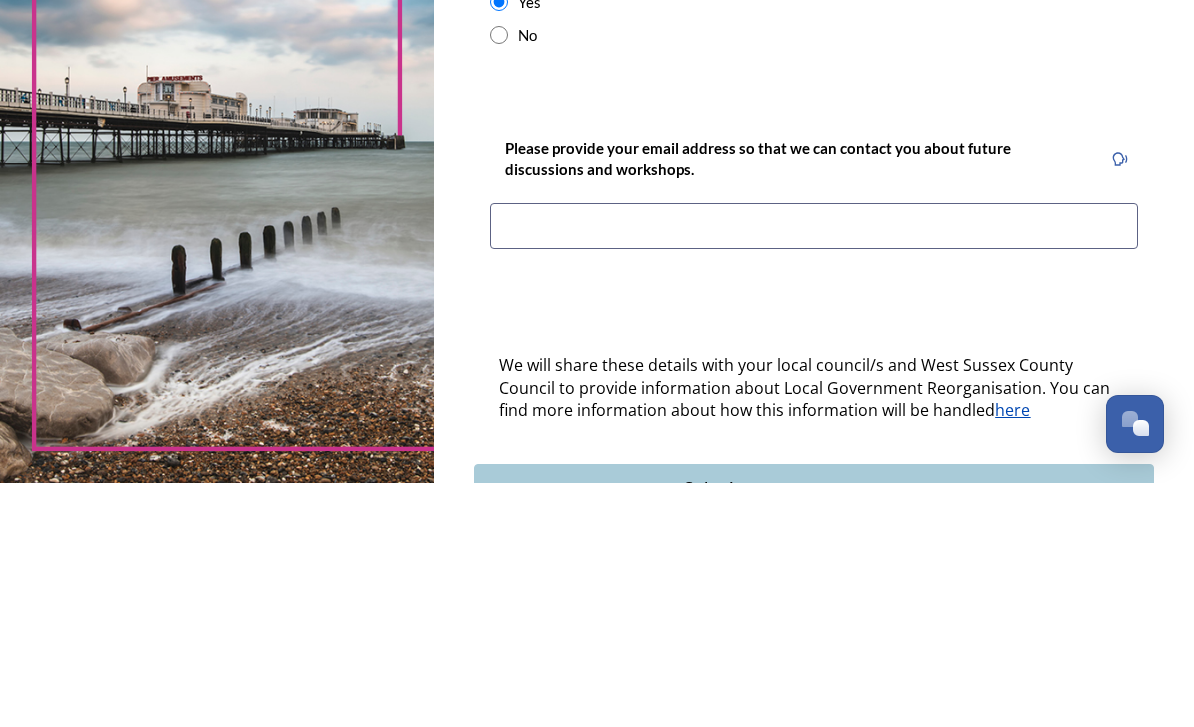 paste on "[EMAIL]" 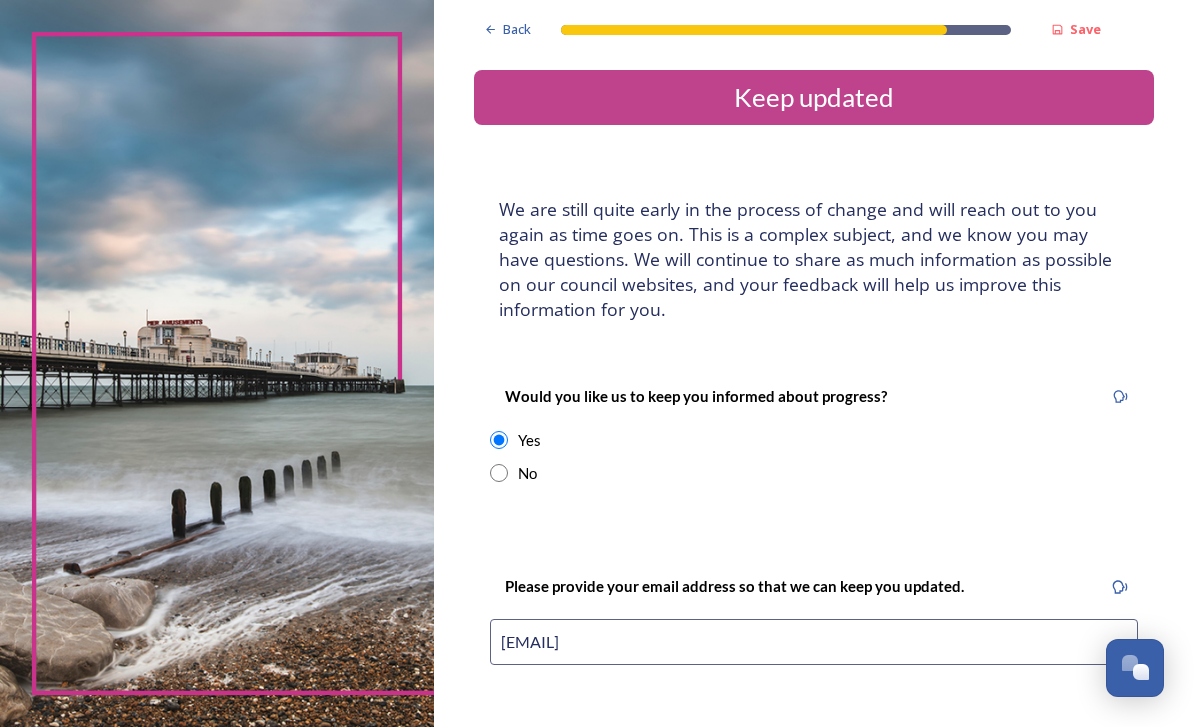 scroll, scrollTop: 0, scrollLeft: 0, axis: both 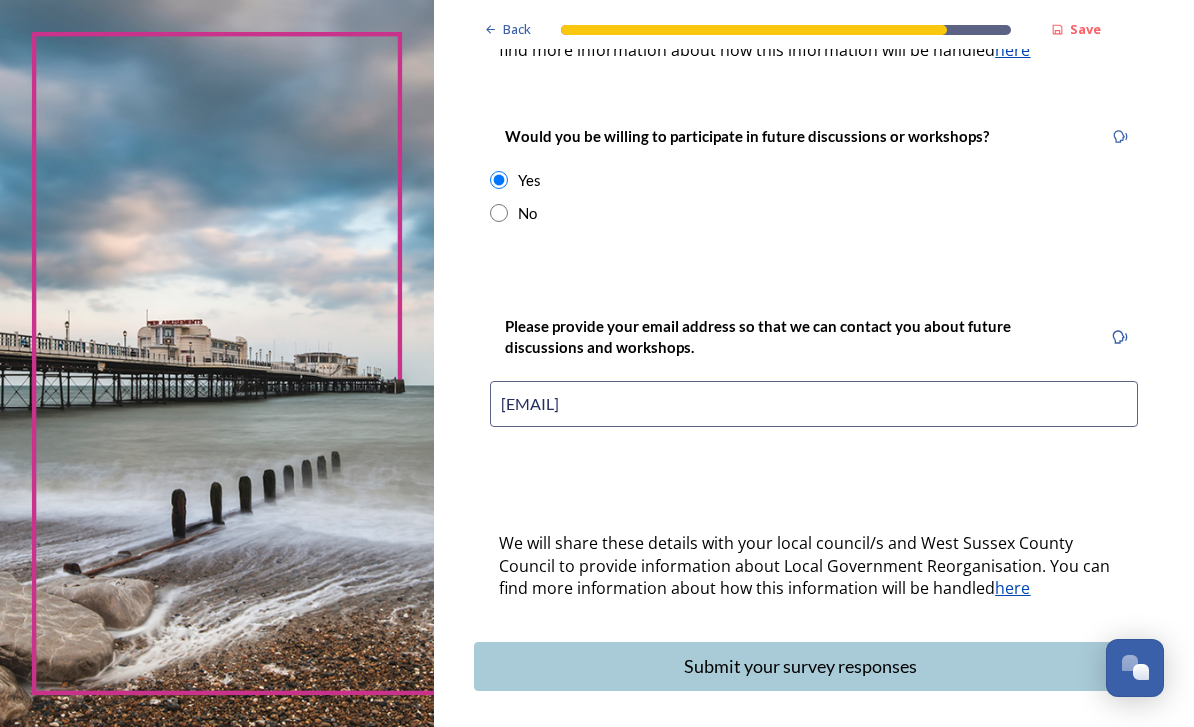 click on "Submit your survey responses" at bounding box center (800, 666) 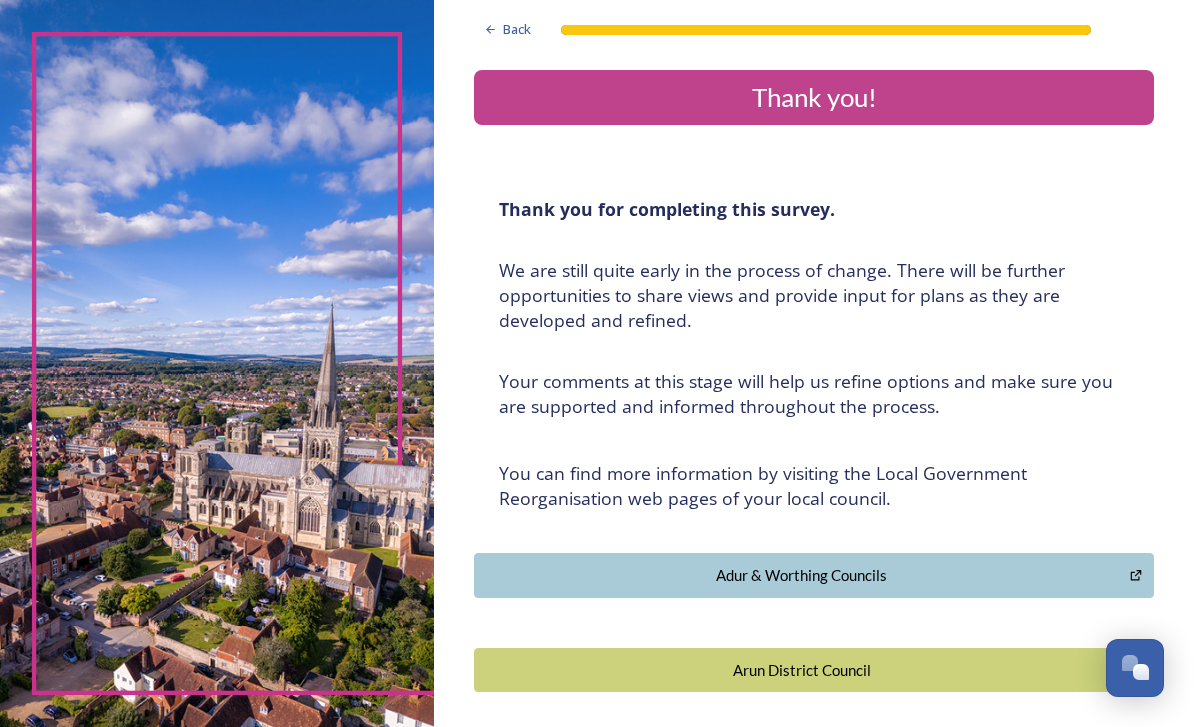 scroll, scrollTop: 0, scrollLeft: 0, axis: both 